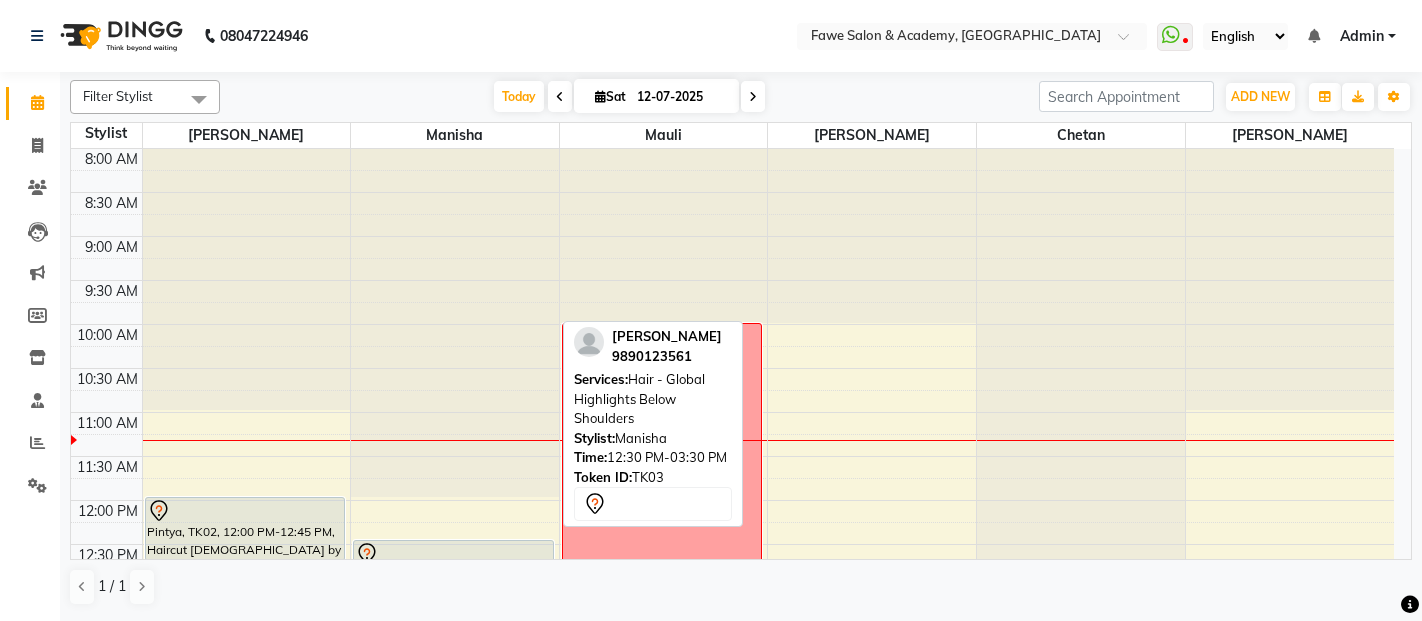 scroll, scrollTop: 0, scrollLeft: 0, axis: both 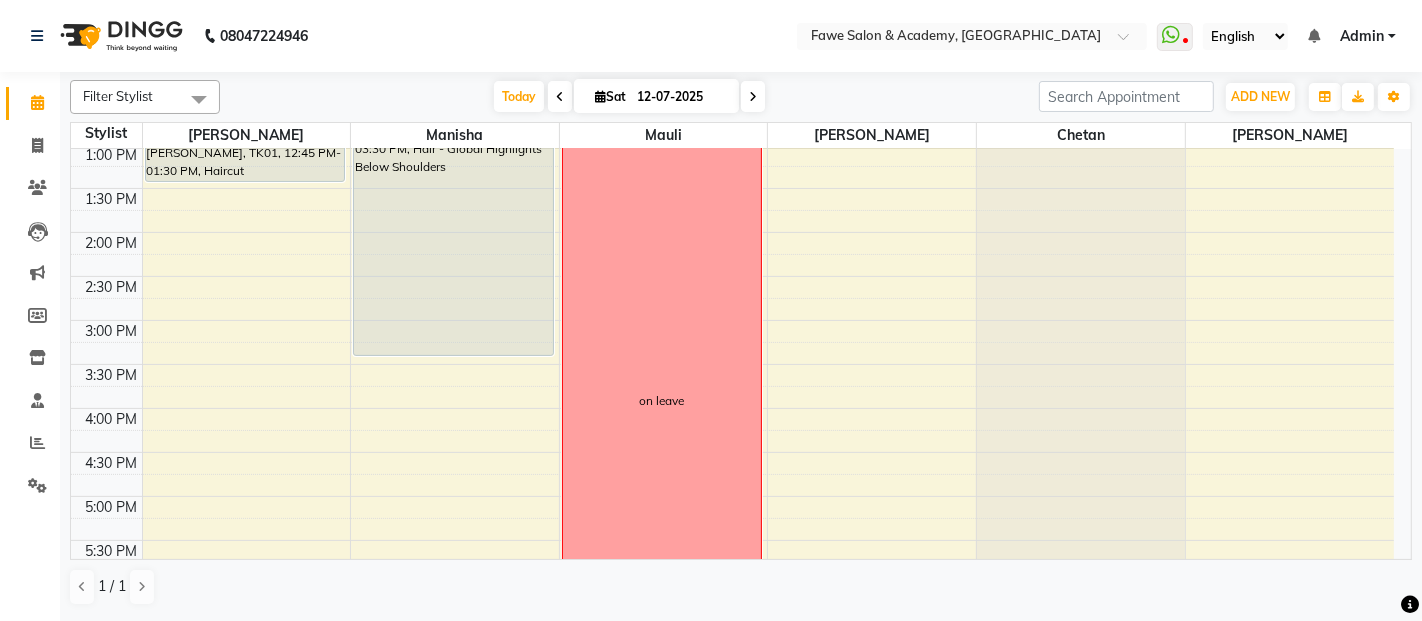 click on "8:00 AM 8:30 AM 9:00 AM 9:30 AM 10:00 AM 10:30 AM 11:00 AM 11:30 AM 12:00 PM 12:30 PM 1:00 PM 1:30 PM 2:00 PM 2:30 PM 3:00 PM 3:30 PM 4:00 PM 4:30 PM 5:00 PM 5:30 PM 6:00 PM 6:30 PM 7:00 PM 7:30 PM 8:00 PM 8:30 PM 9:00 PM 9:30 PM 10:00 PM 10:30 PM             [GEOGRAPHIC_DATA], TK02, 12:00 PM-12:45 PM, Haircut [DEMOGRAPHIC_DATA] by  Creative Head             [PERSON_NAME], TK01, 12:45 PM-01:30 PM, Haircut [DEMOGRAPHIC_DATA] by  Creative Head             [PERSON_NAME], TK03, 12:30 PM-03:30 PM, Hair - Global Highlights Below Shoulders  on leave" at bounding box center [732, 364] 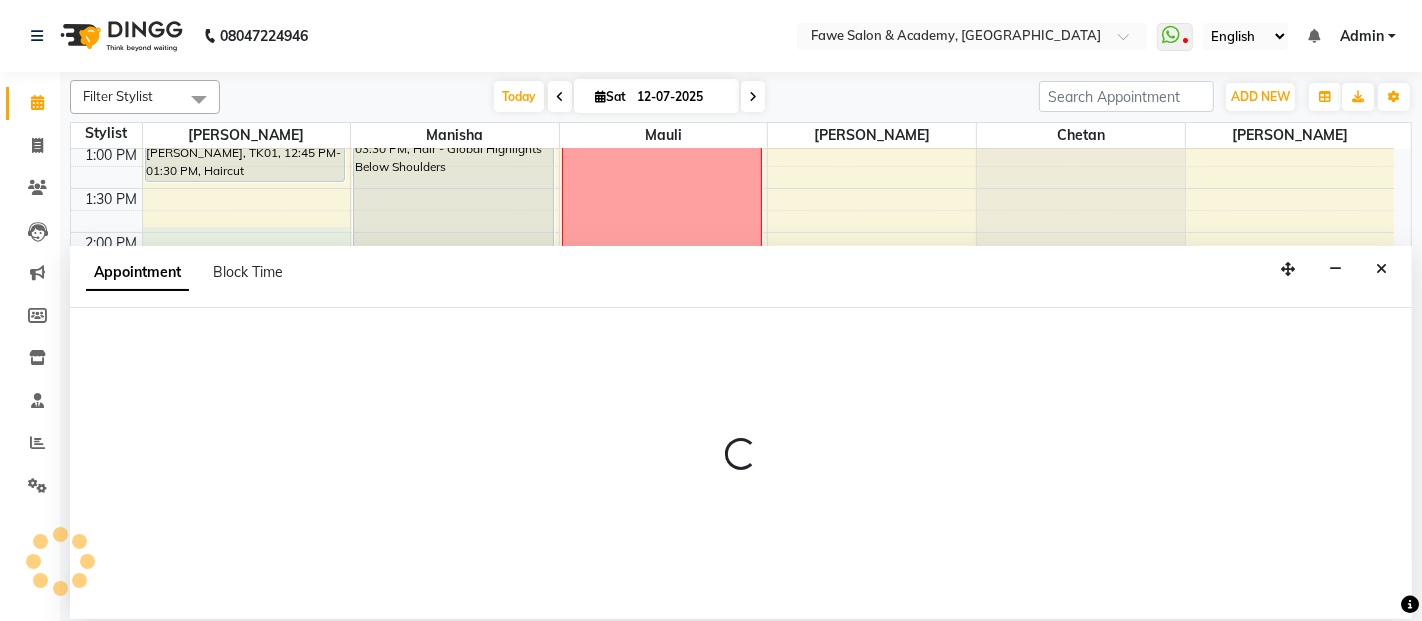 select on "14303" 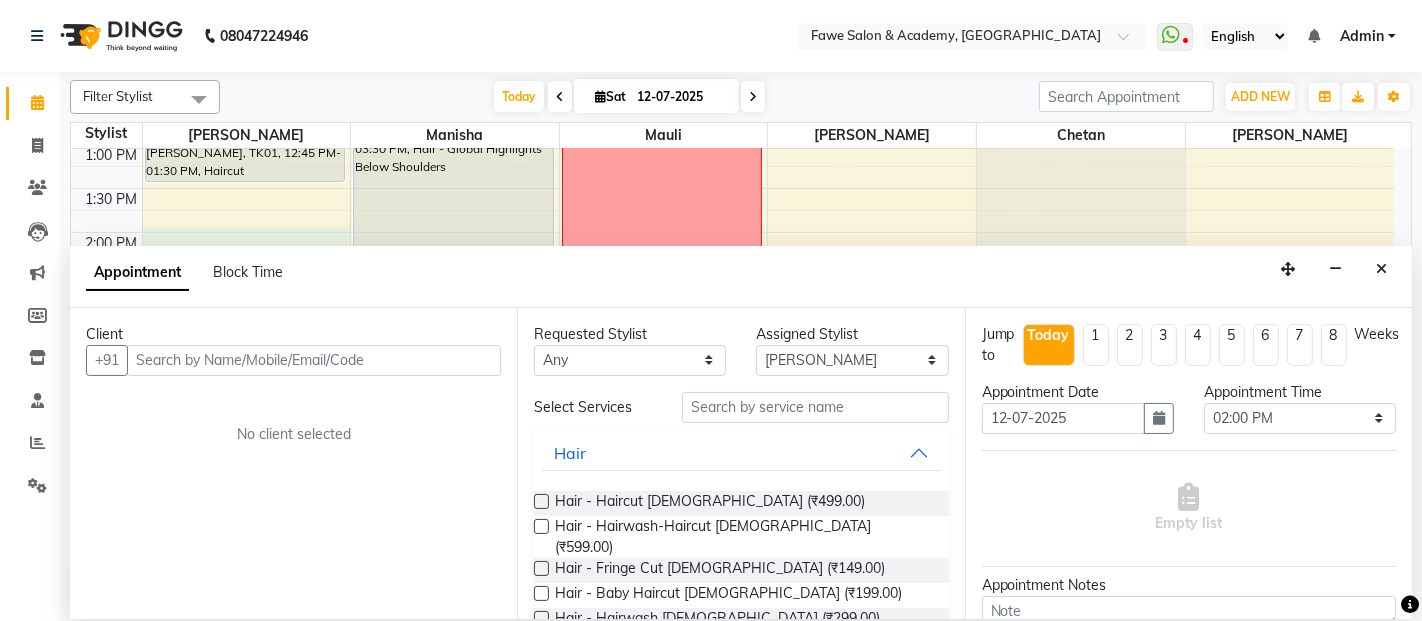 click at bounding box center (314, 360) 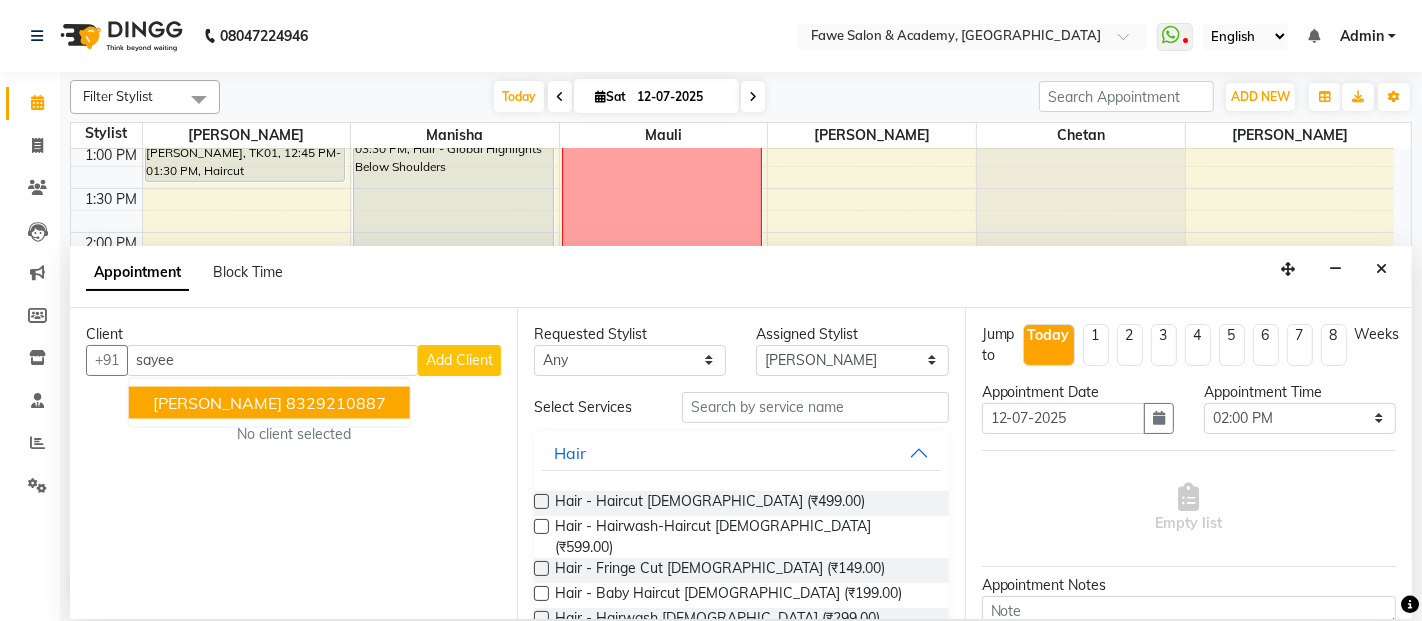 click on "[PERSON_NAME]" at bounding box center (217, 403) 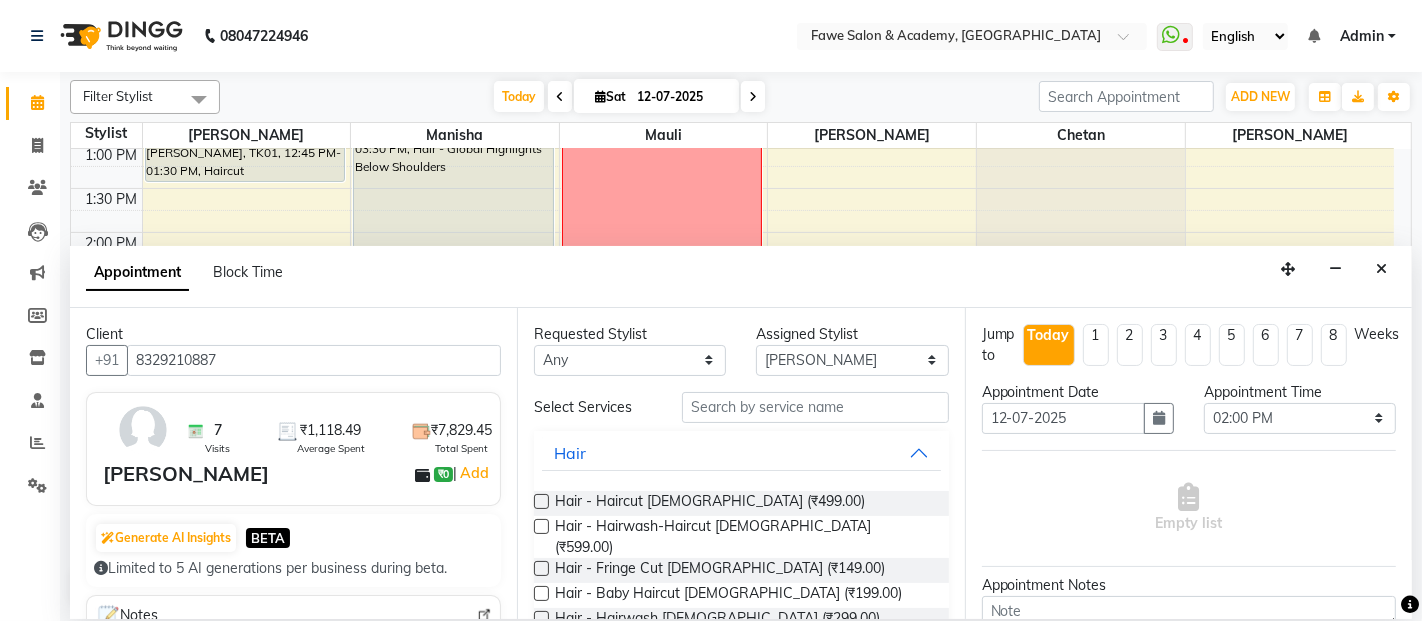 type on "8329210887" 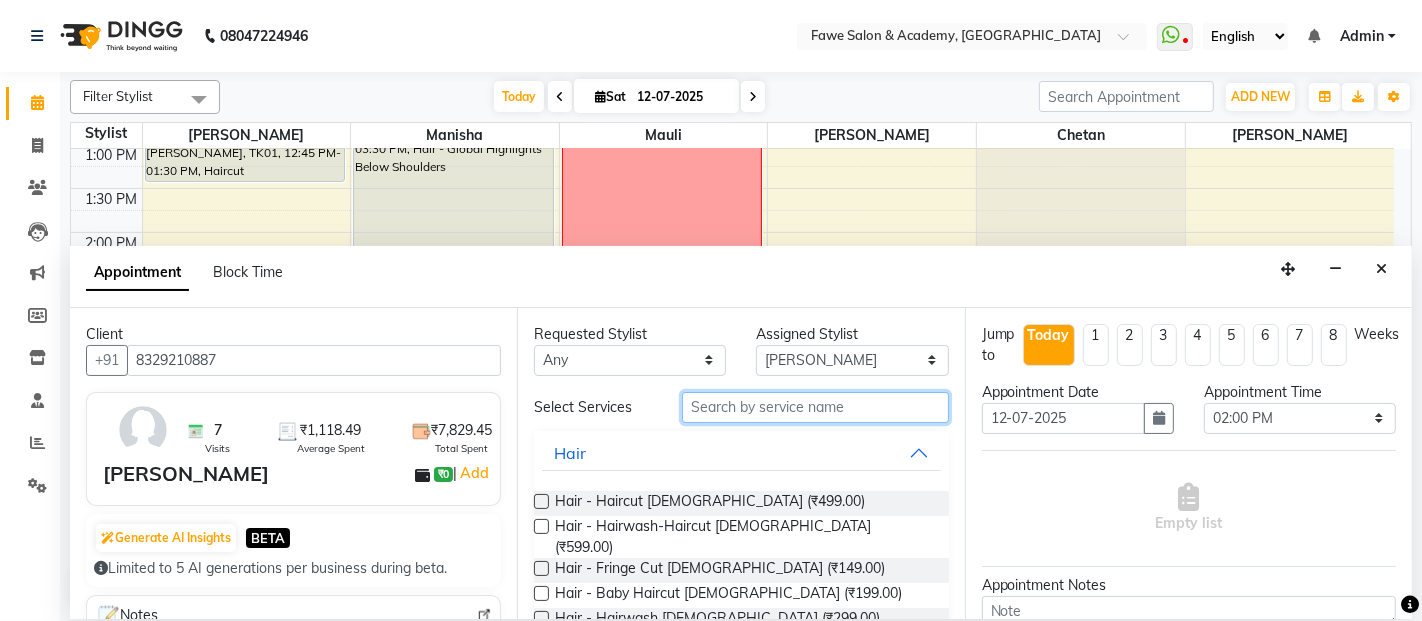 click at bounding box center (815, 407) 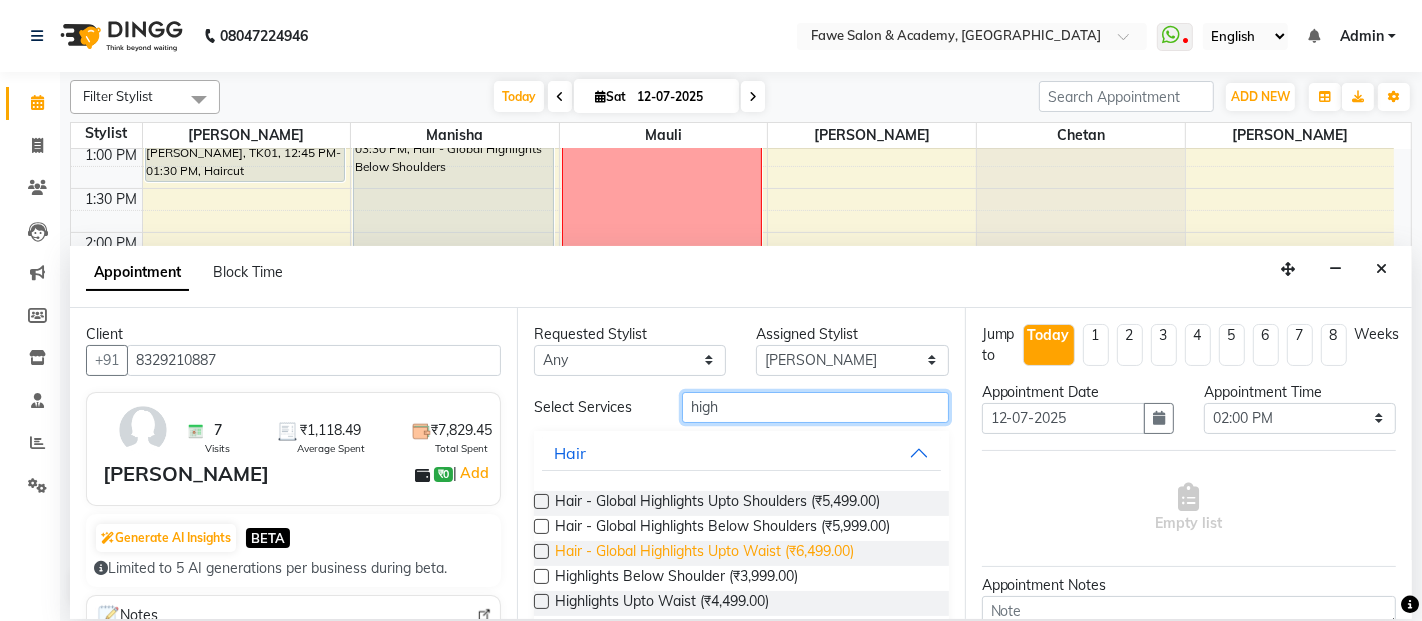 type on "high" 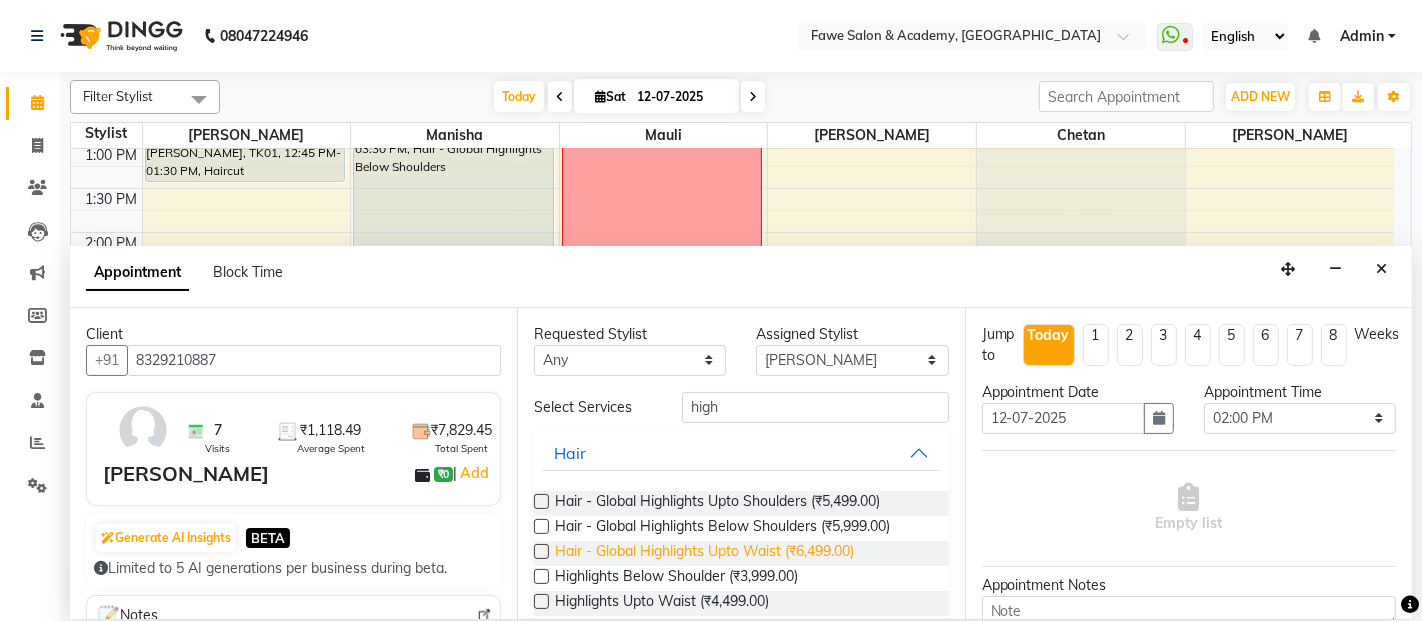 click on "Hair - Global Highlights Upto Waist (₹6,499.00)" at bounding box center [704, 553] 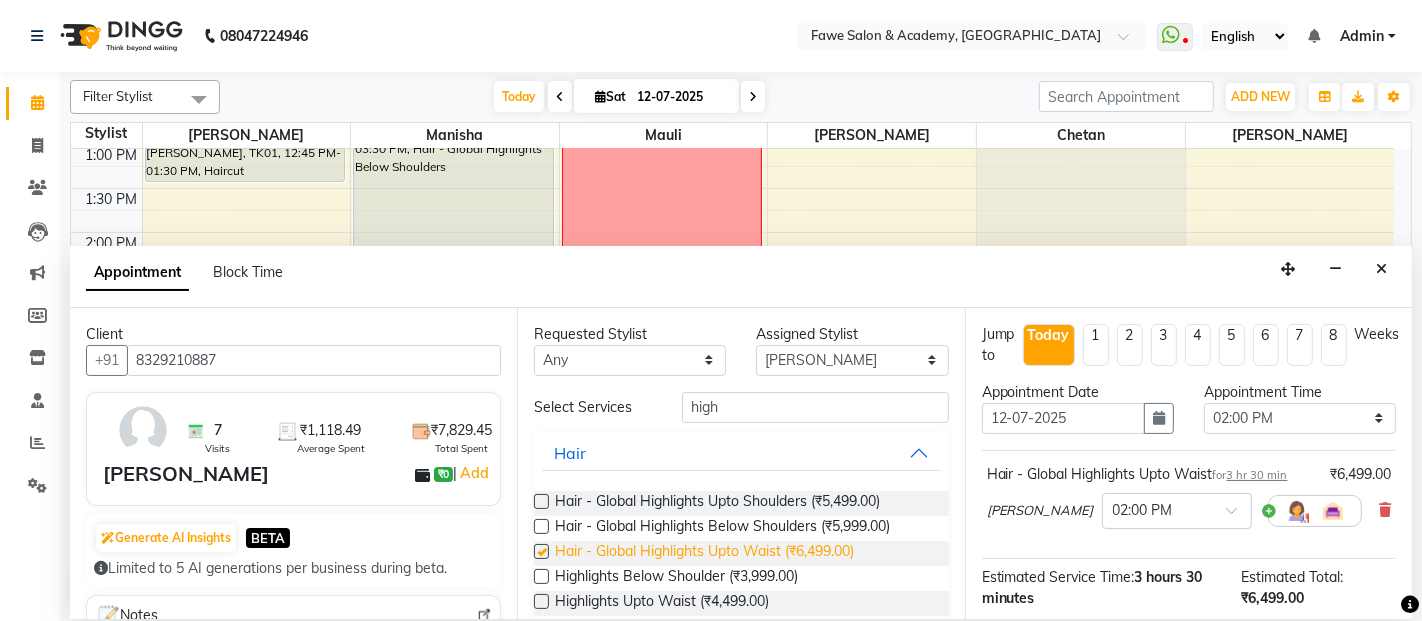 checkbox on "false" 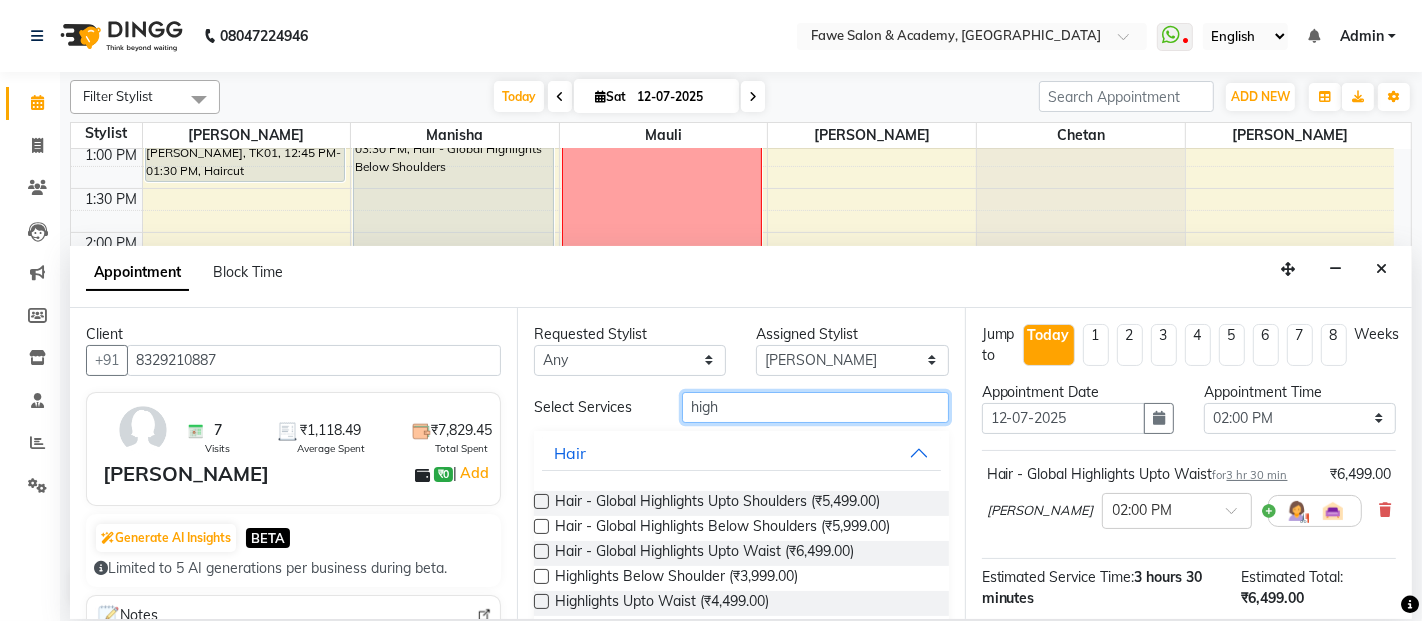 click on "high" at bounding box center (815, 407) 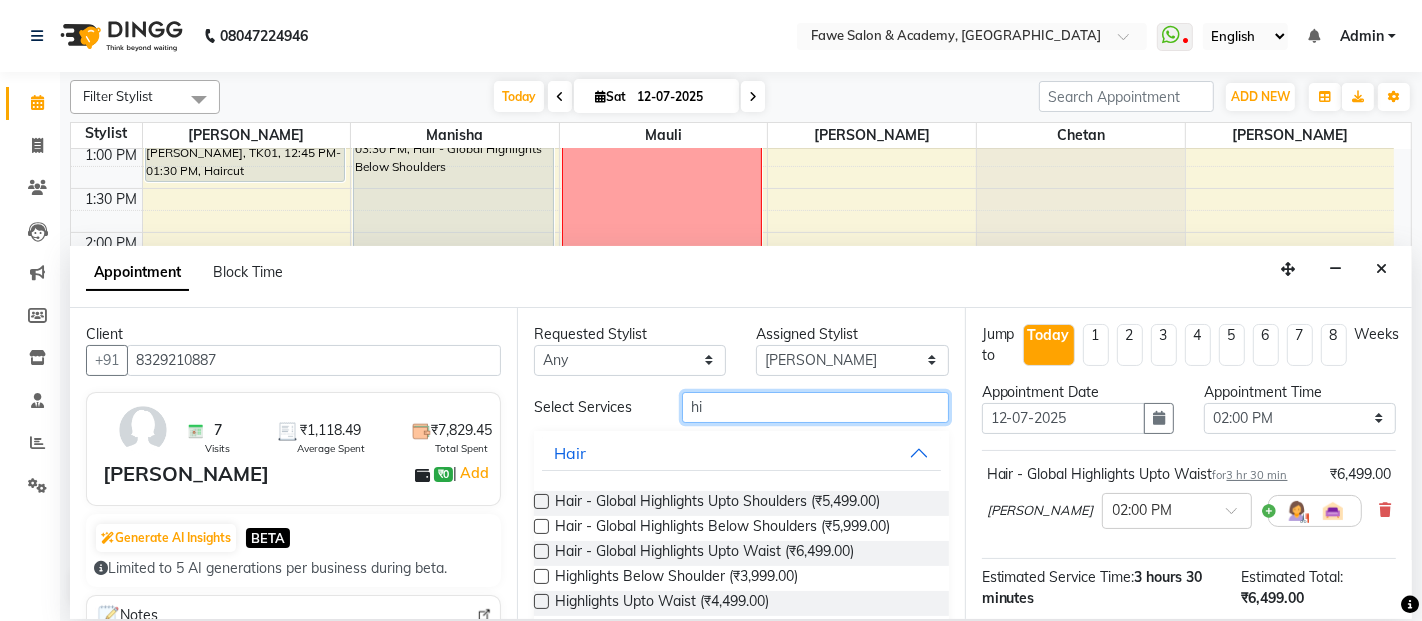 type on "h" 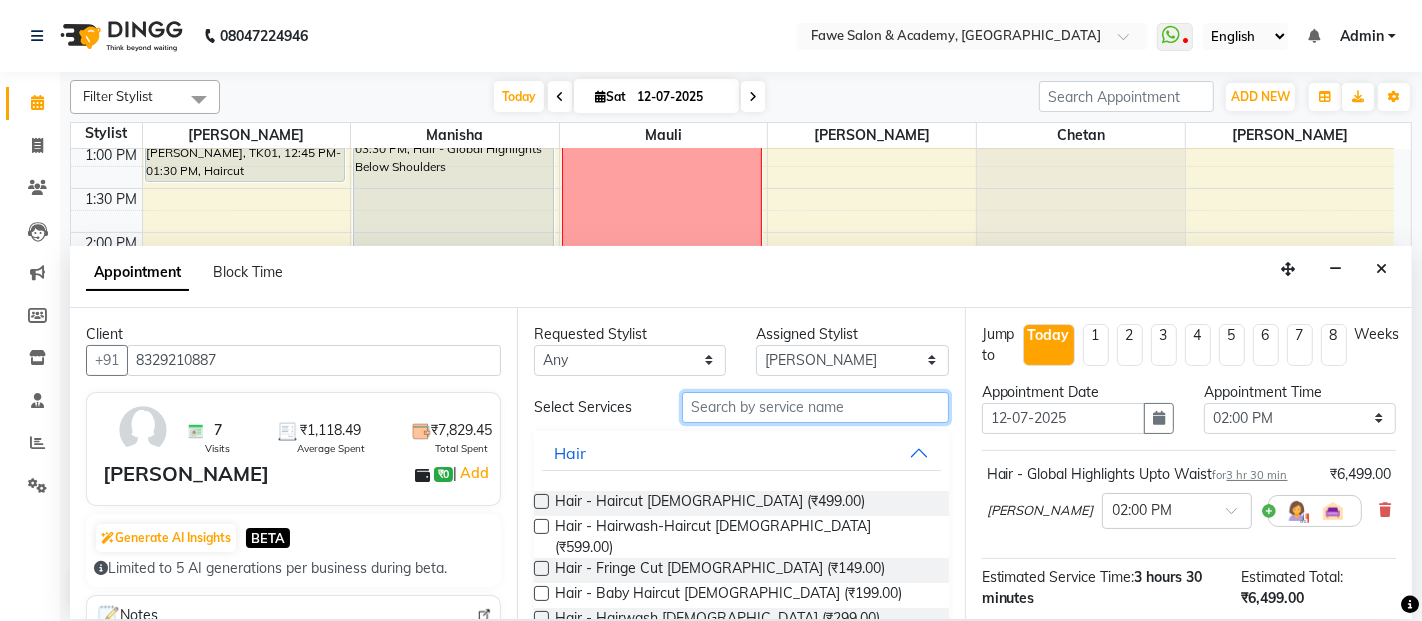 type 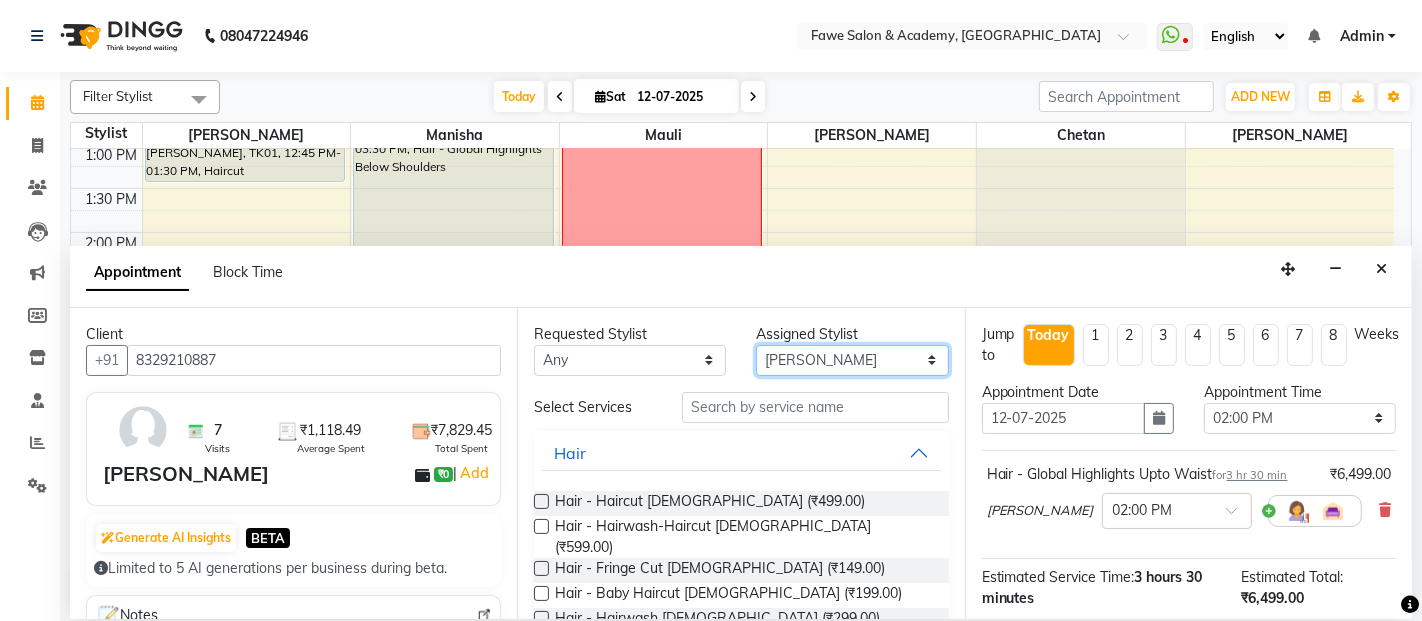 click on "Select [PERSON_NAME] Chetan [PERSON_NAME] [PERSON_NAME] [PERSON_NAME]" at bounding box center [852, 360] 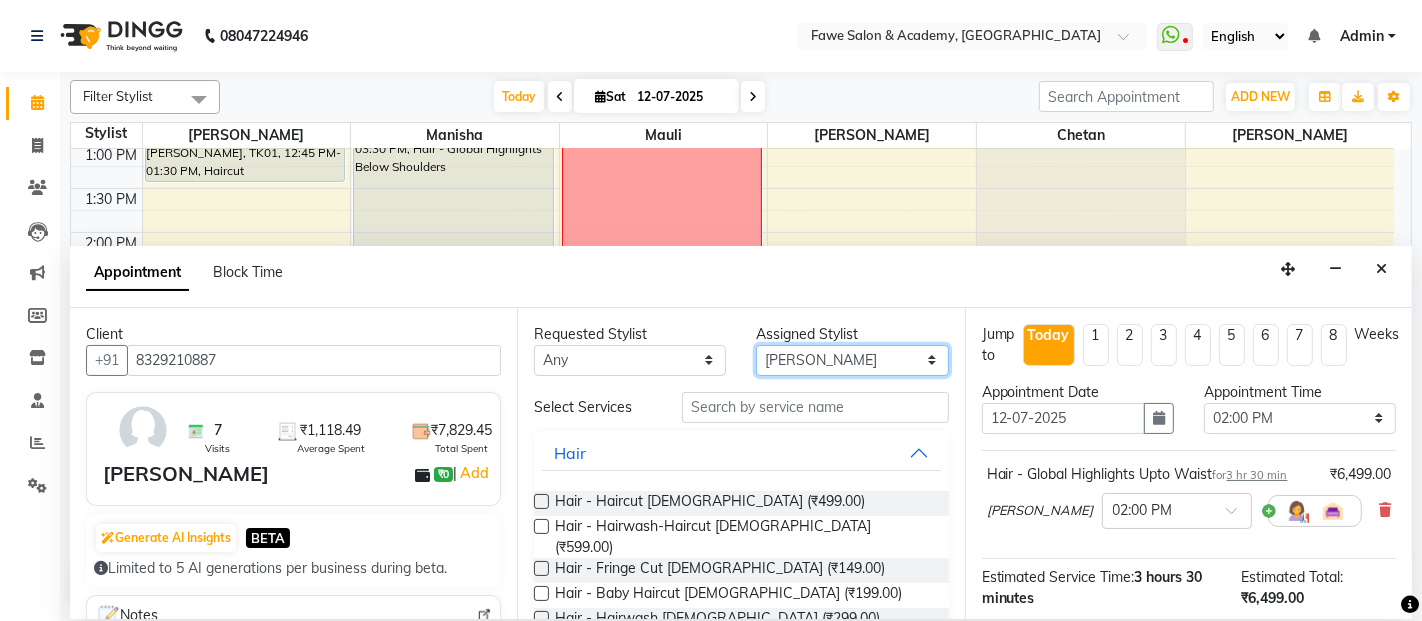 select on "41191" 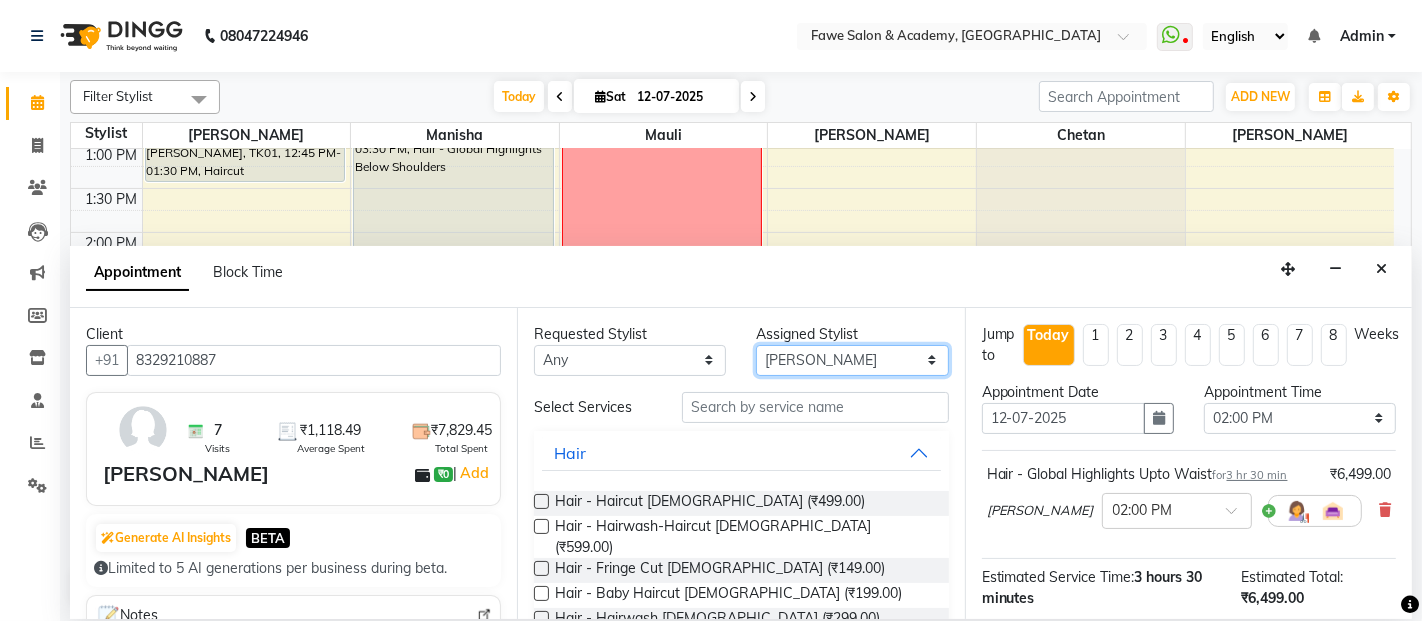 click on "Select [PERSON_NAME] Chetan [PERSON_NAME] [PERSON_NAME] [PERSON_NAME]" at bounding box center [852, 360] 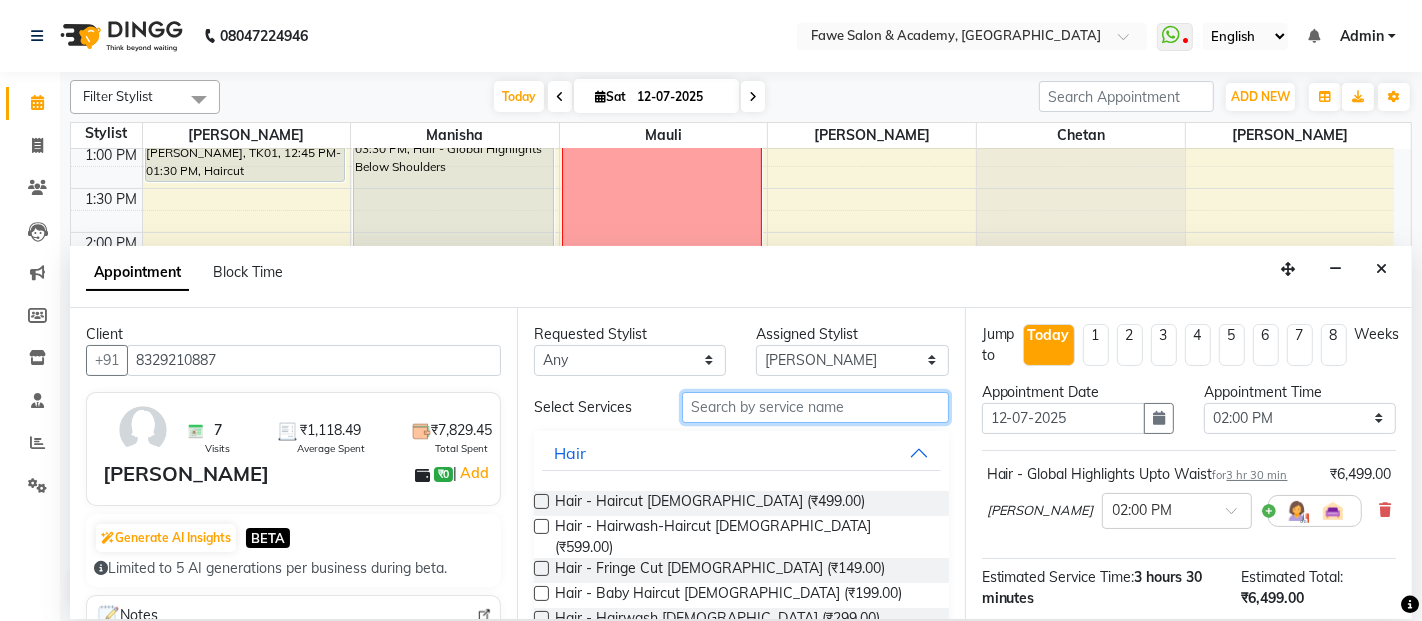 click at bounding box center [815, 407] 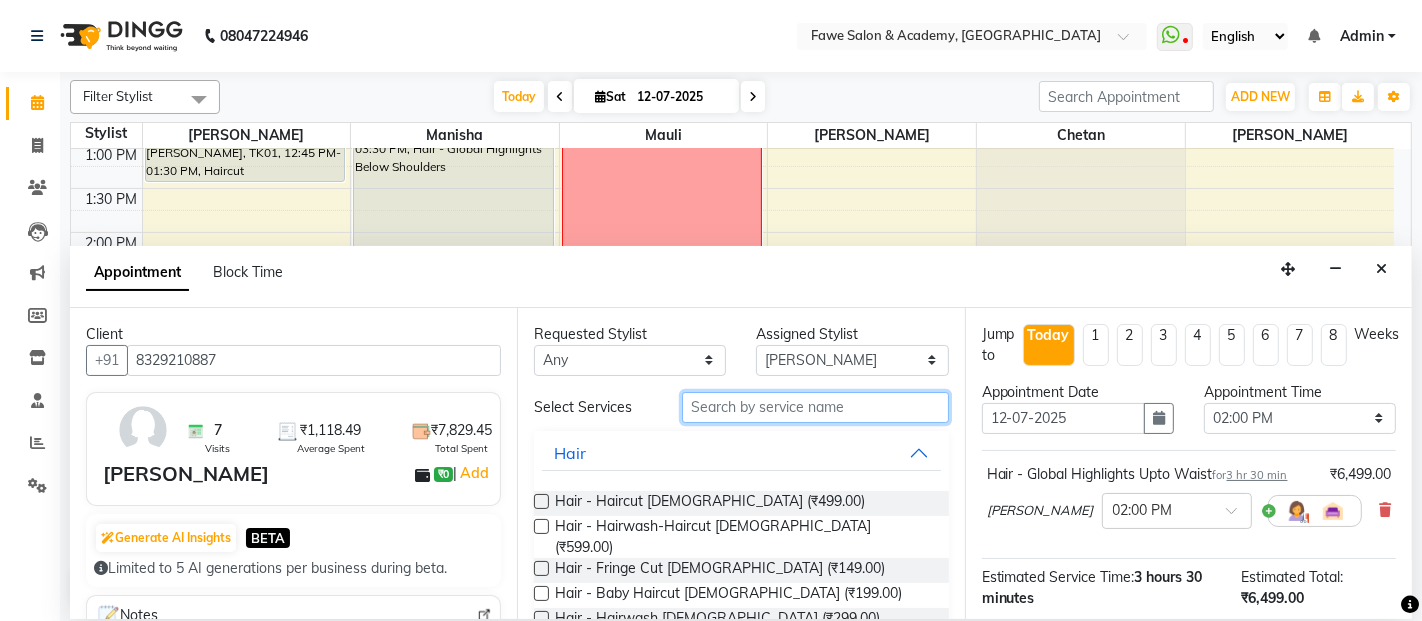 click at bounding box center [815, 407] 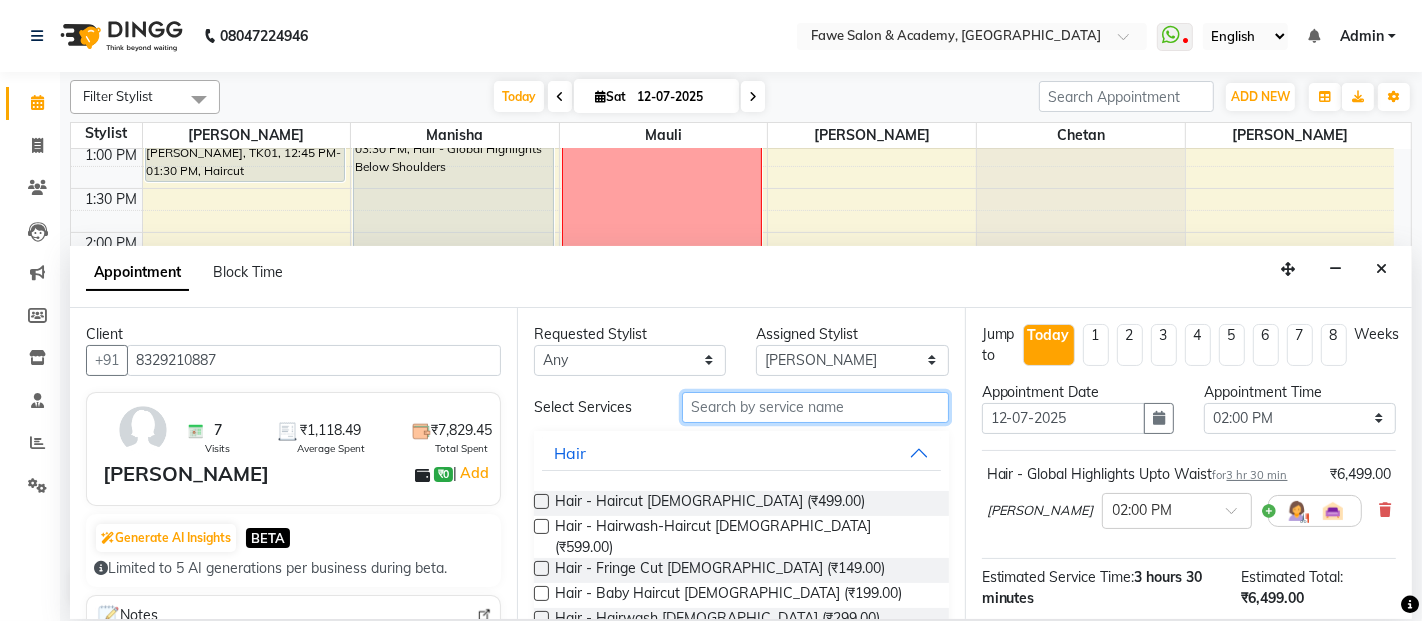 click at bounding box center (815, 407) 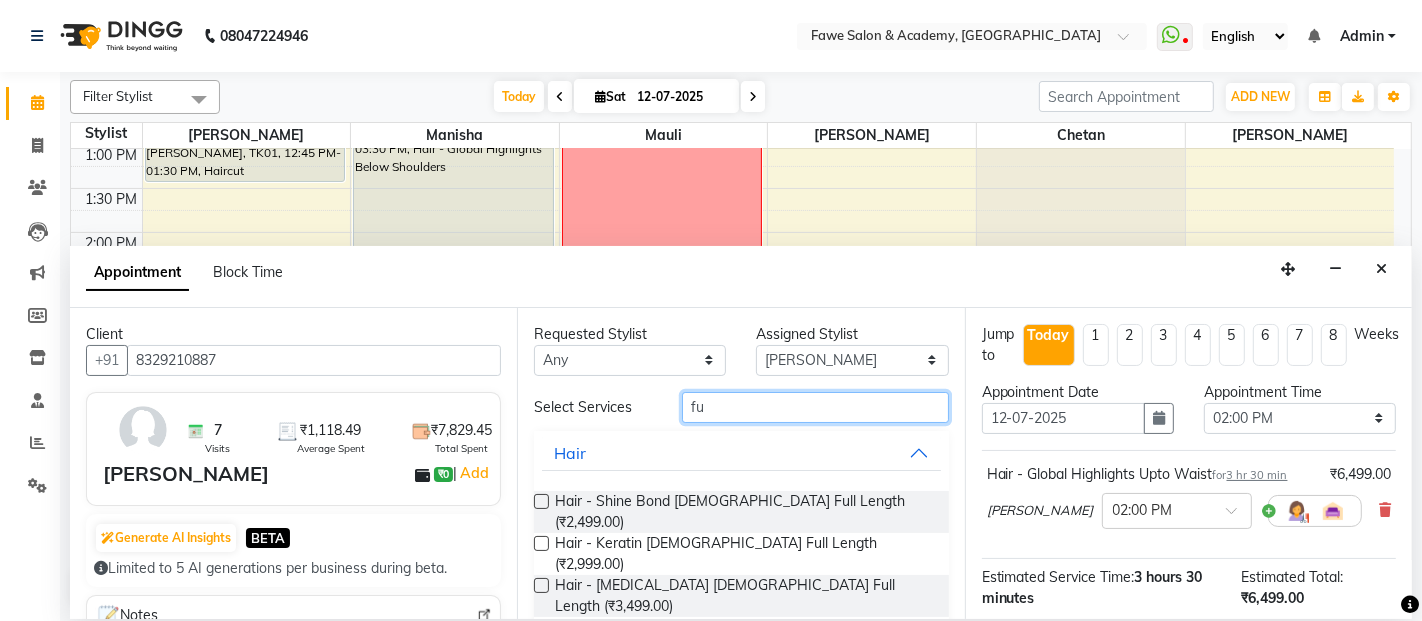 type on "f" 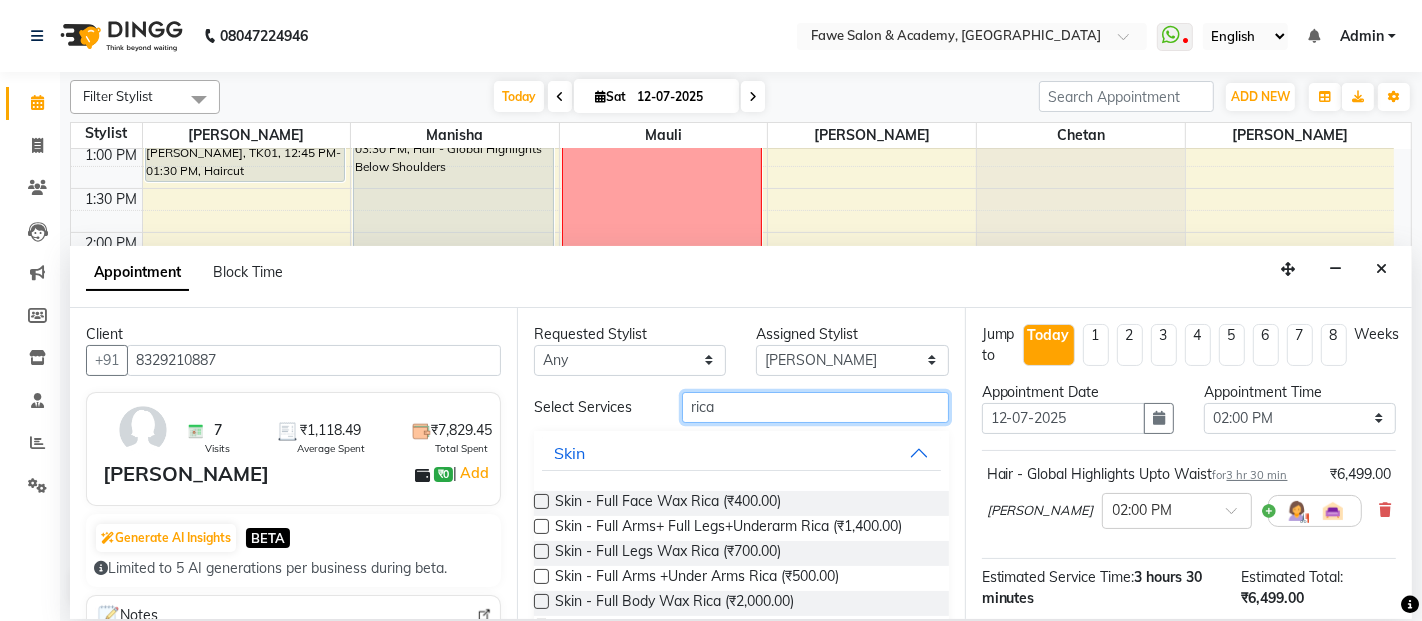 type on "rica" 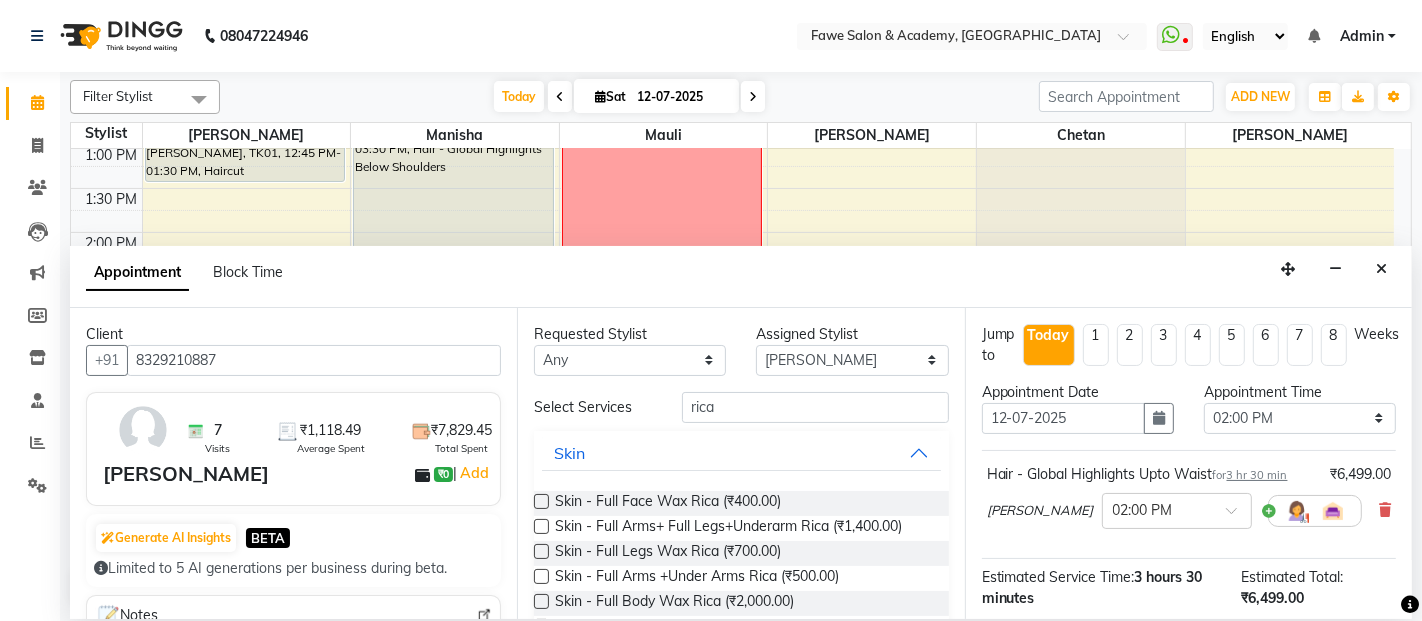 click at bounding box center (541, 551) 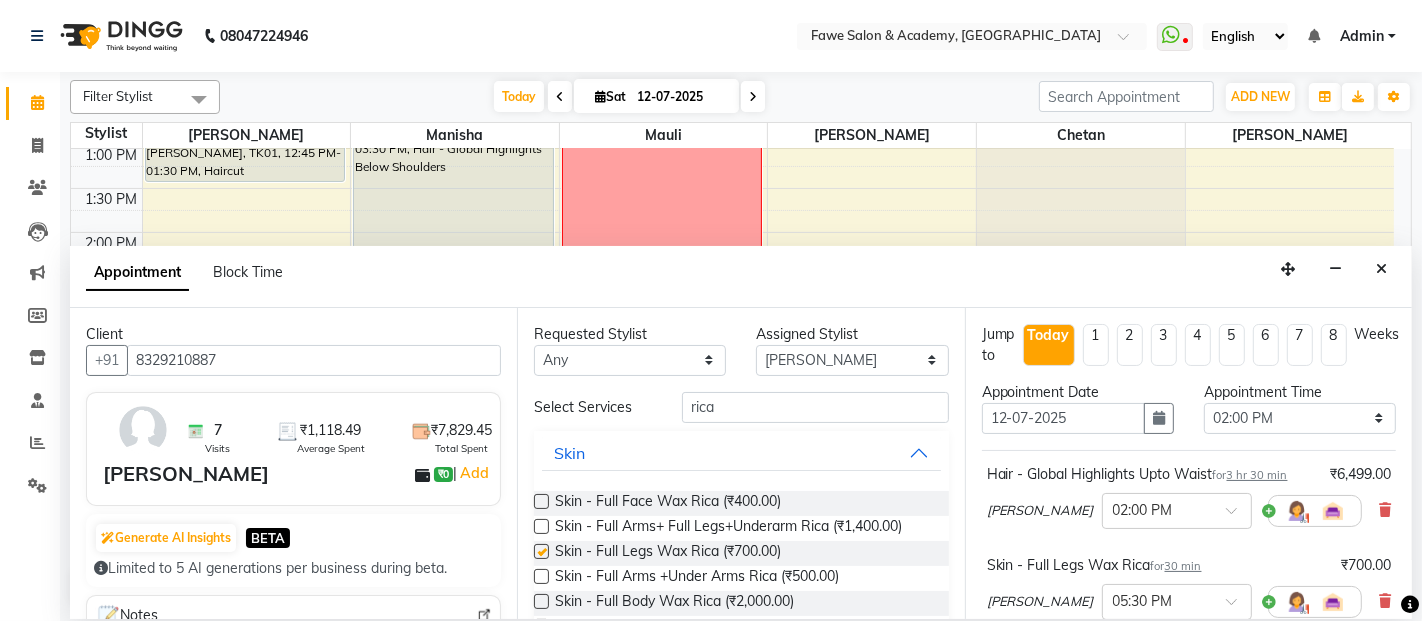 checkbox on "false" 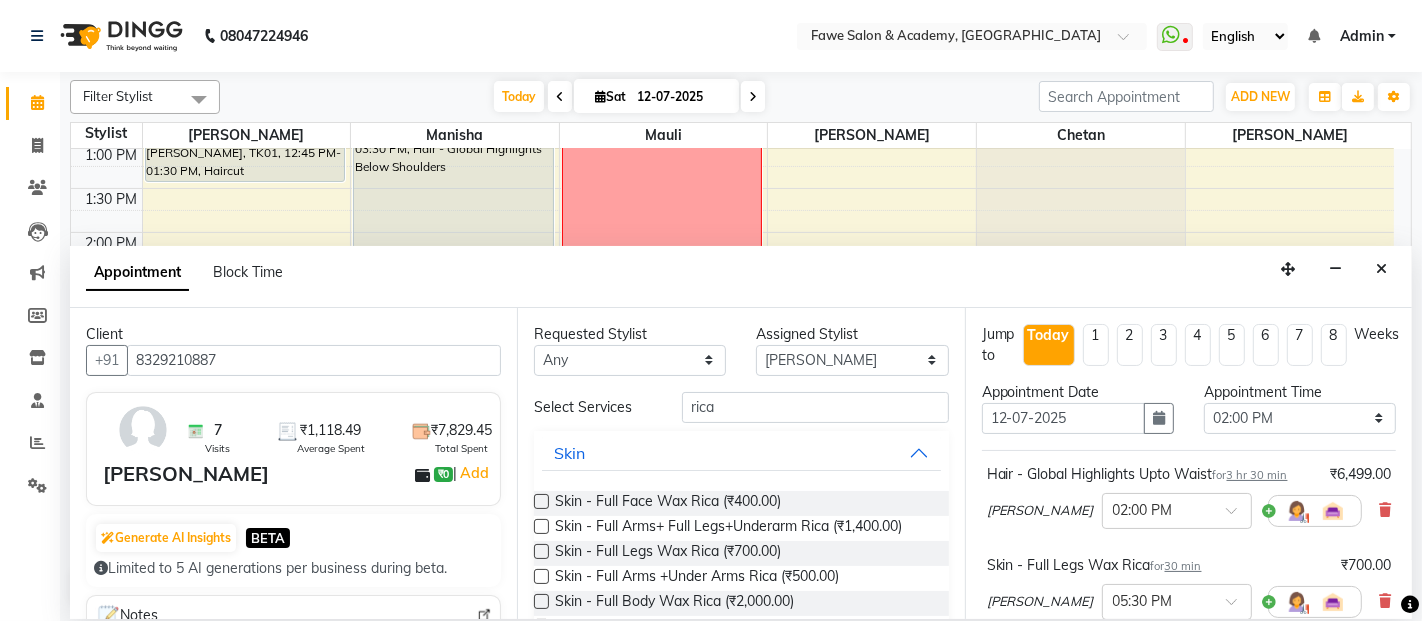 click at bounding box center [541, 576] 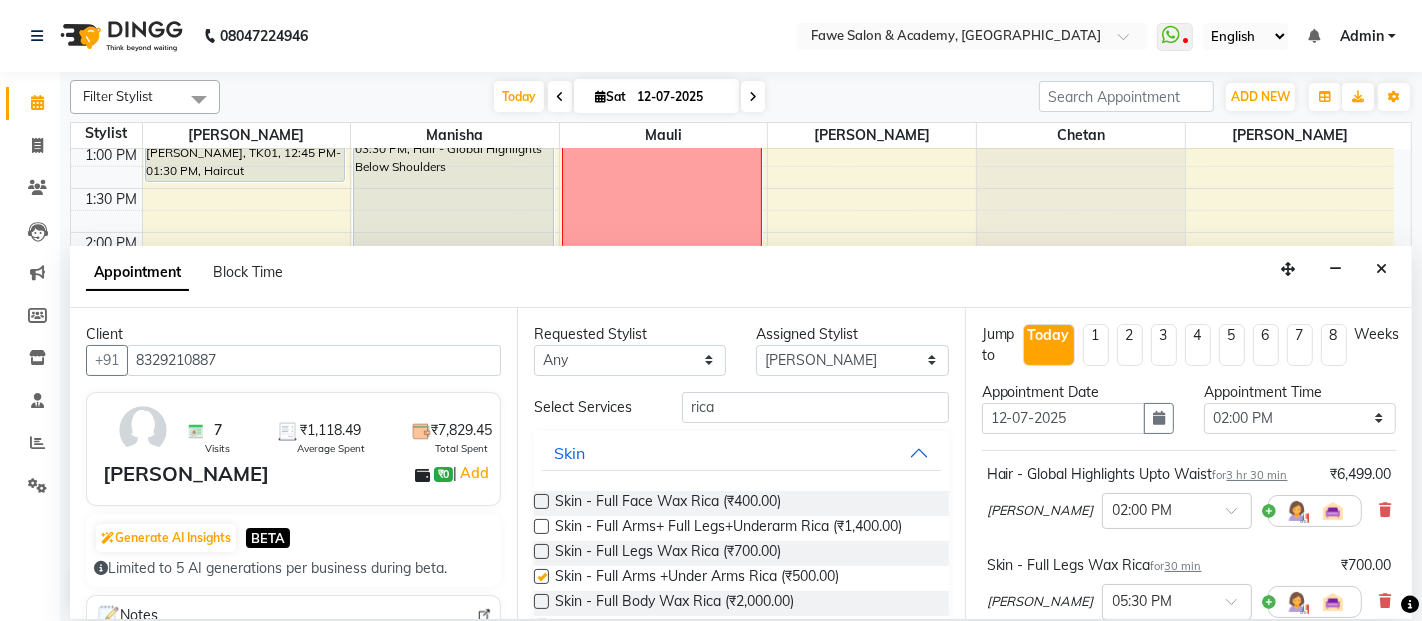 checkbox on "false" 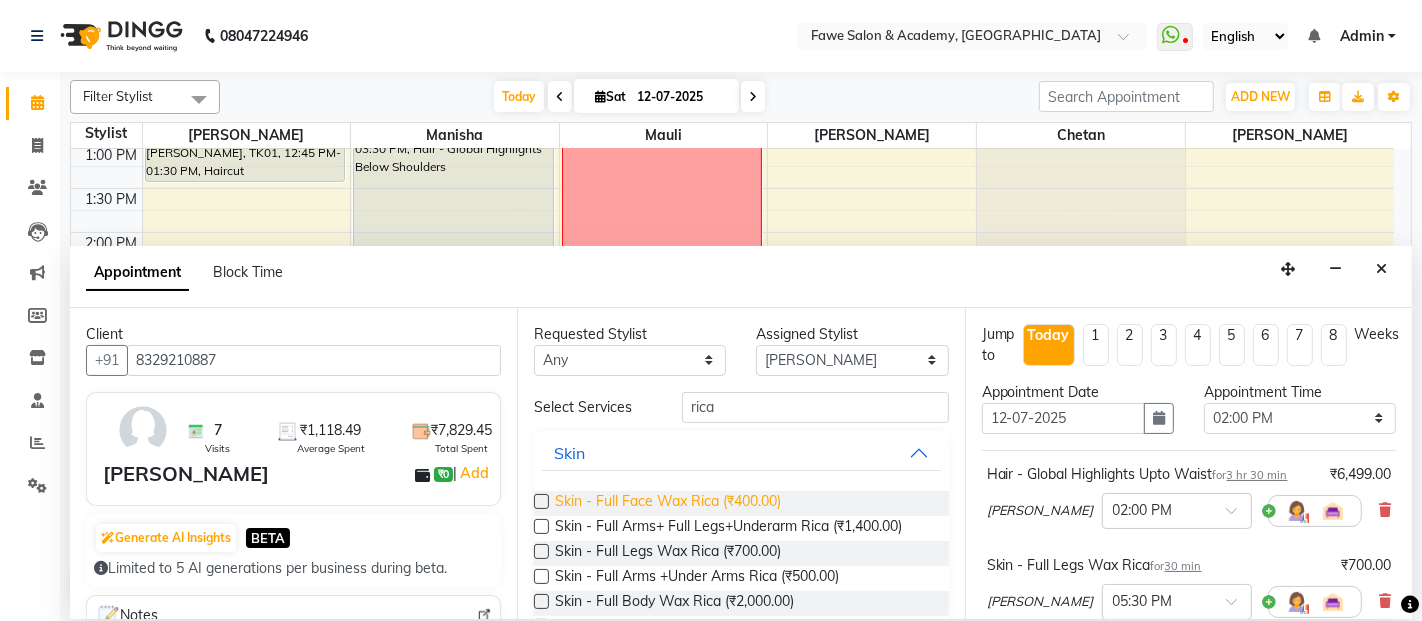 click on "Skin - Full Face Wax Rica (₹400.00)" at bounding box center (668, 503) 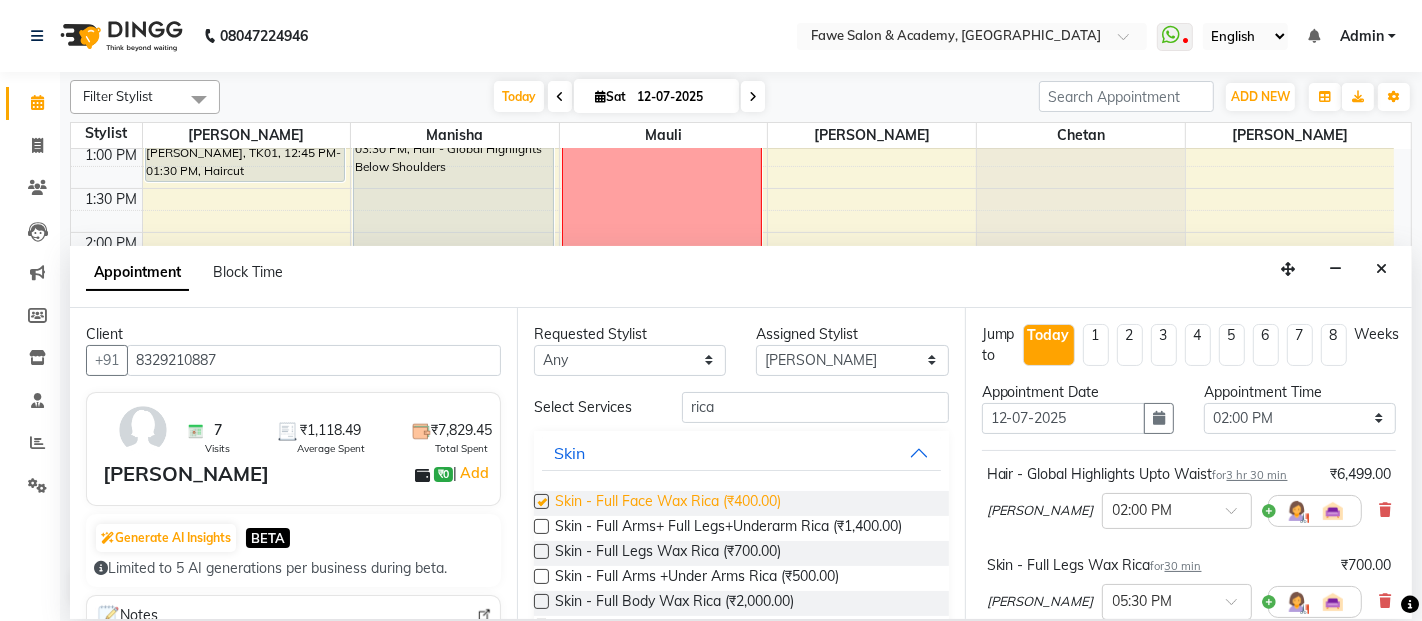 checkbox on "false" 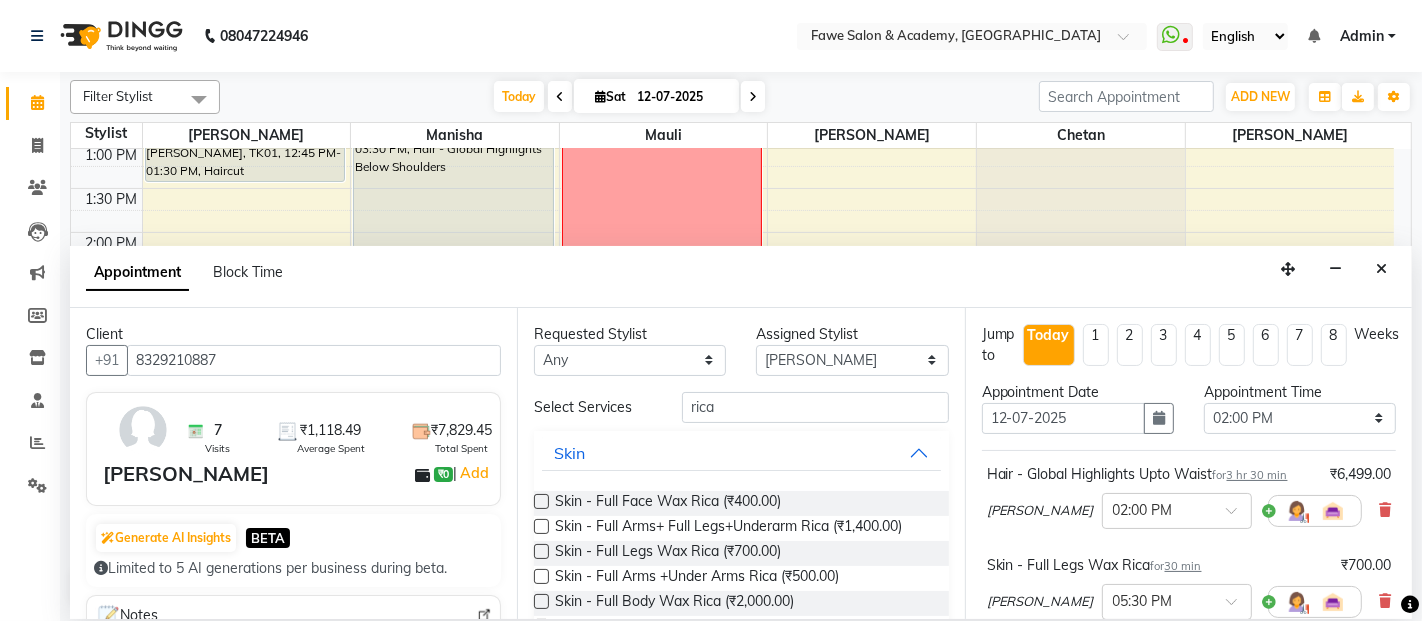 scroll, scrollTop: 271, scrollLeft: 0, axis: vertical 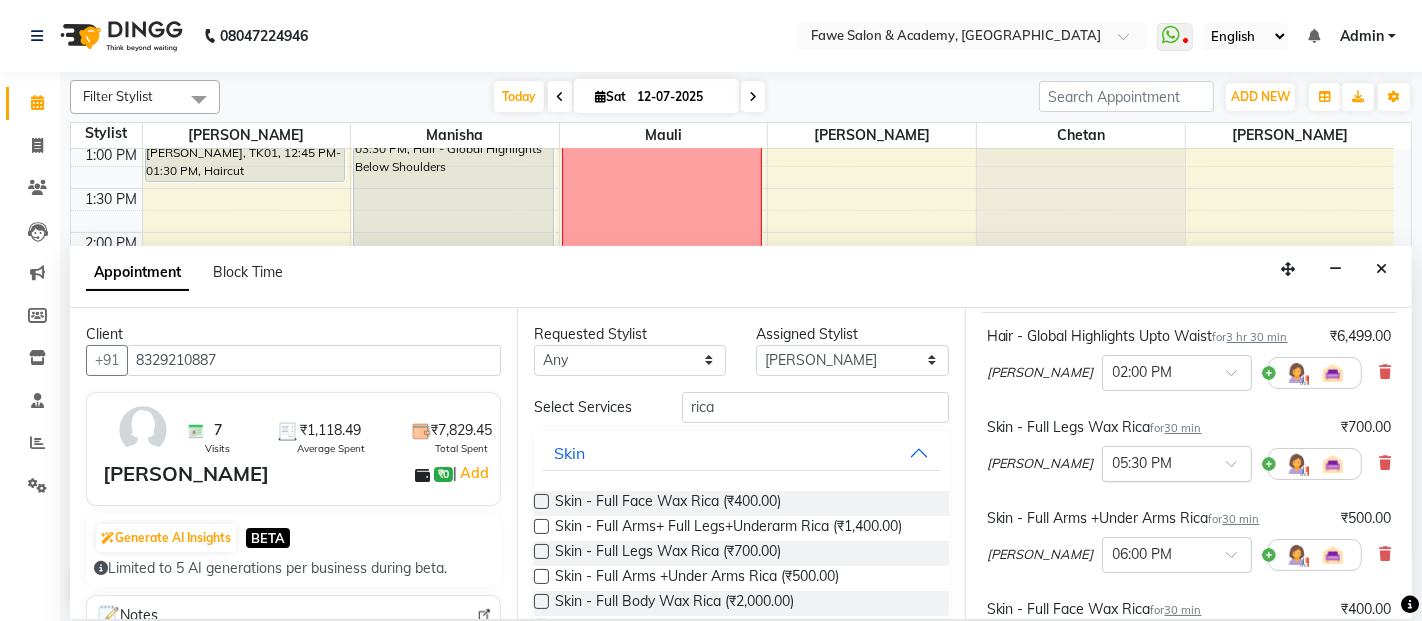 click at bounding box center (1238, 469) 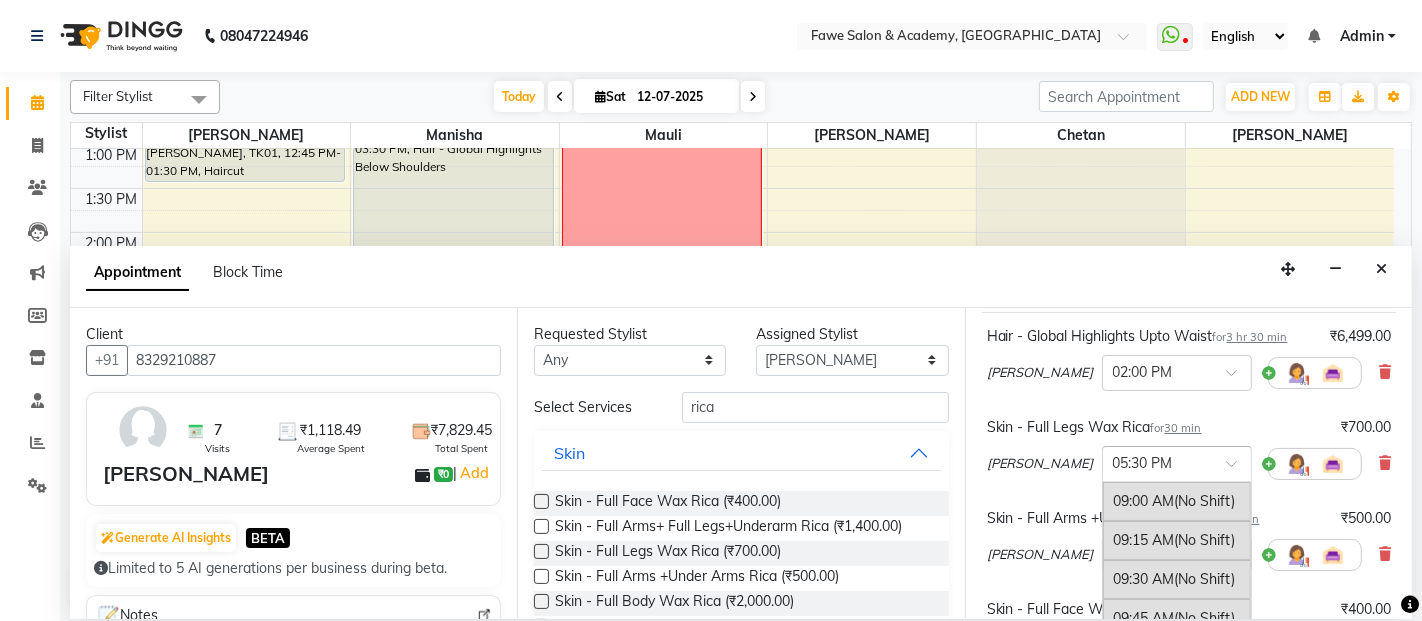 scroll, scrollTop: 1263, scrollLeft: 0, axis: vertical 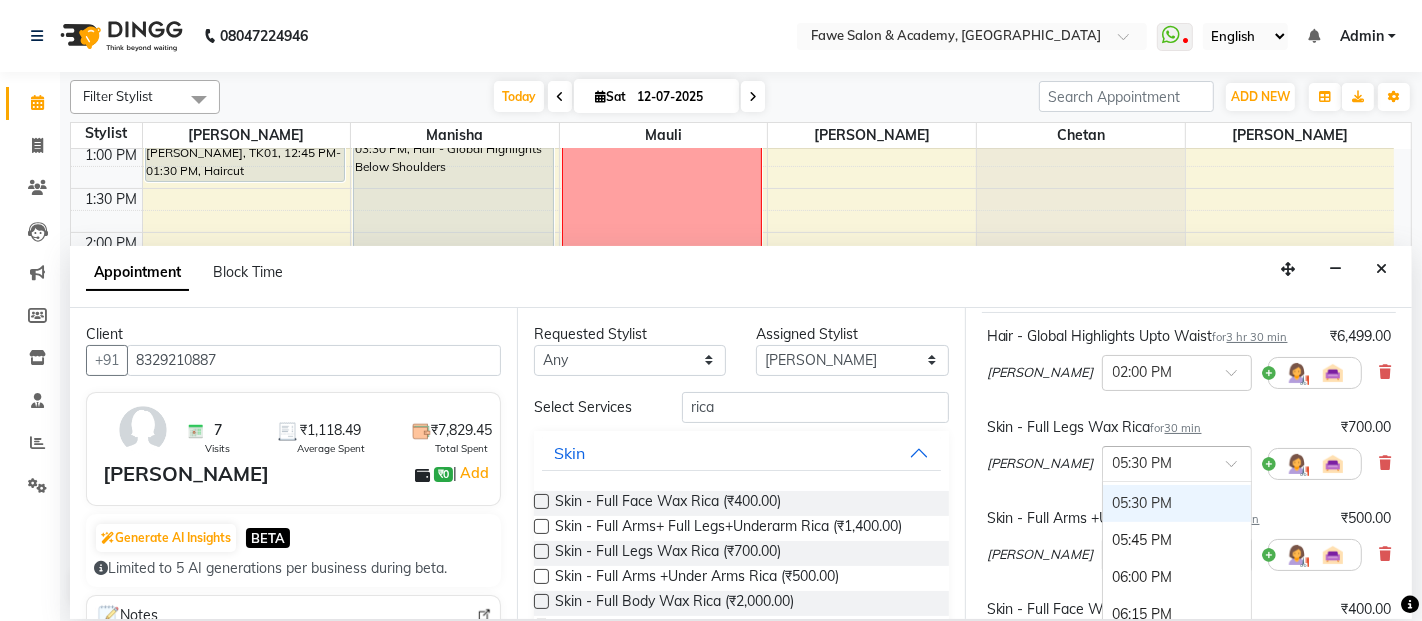 click at bounding box center [1177, 462] 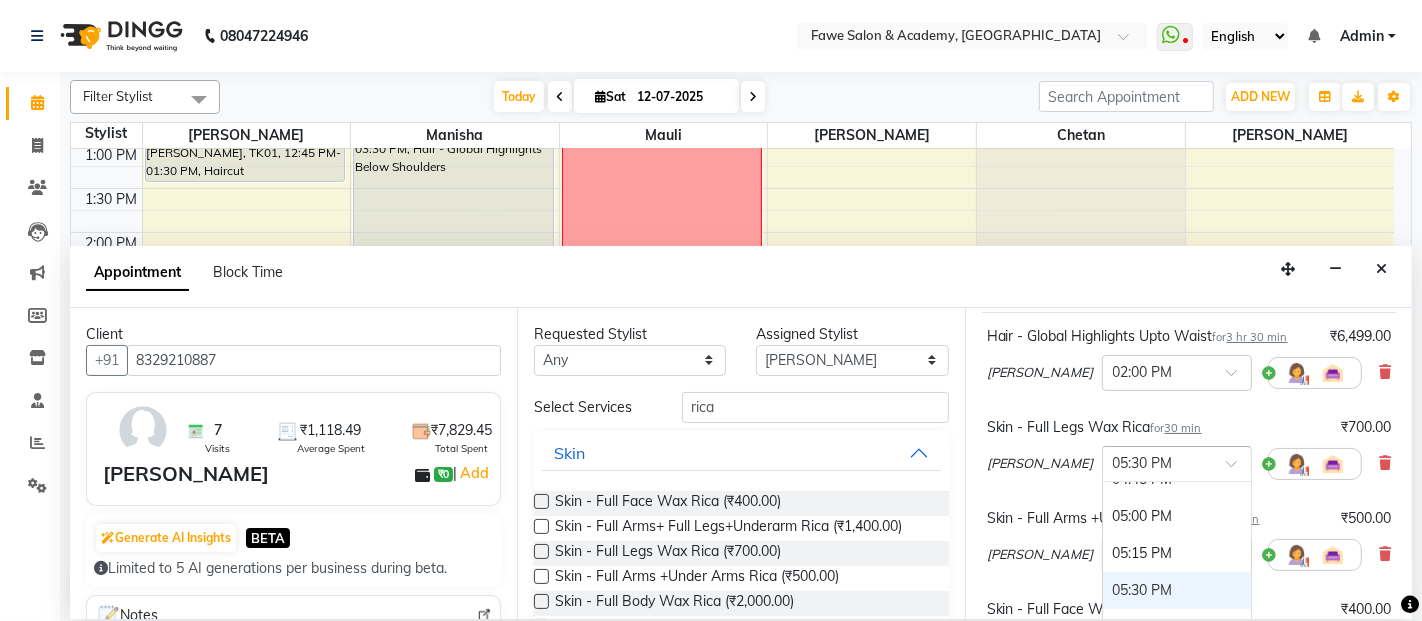 scroll, scrollTop: 1174, scrollLeft: 0, axis: vertical 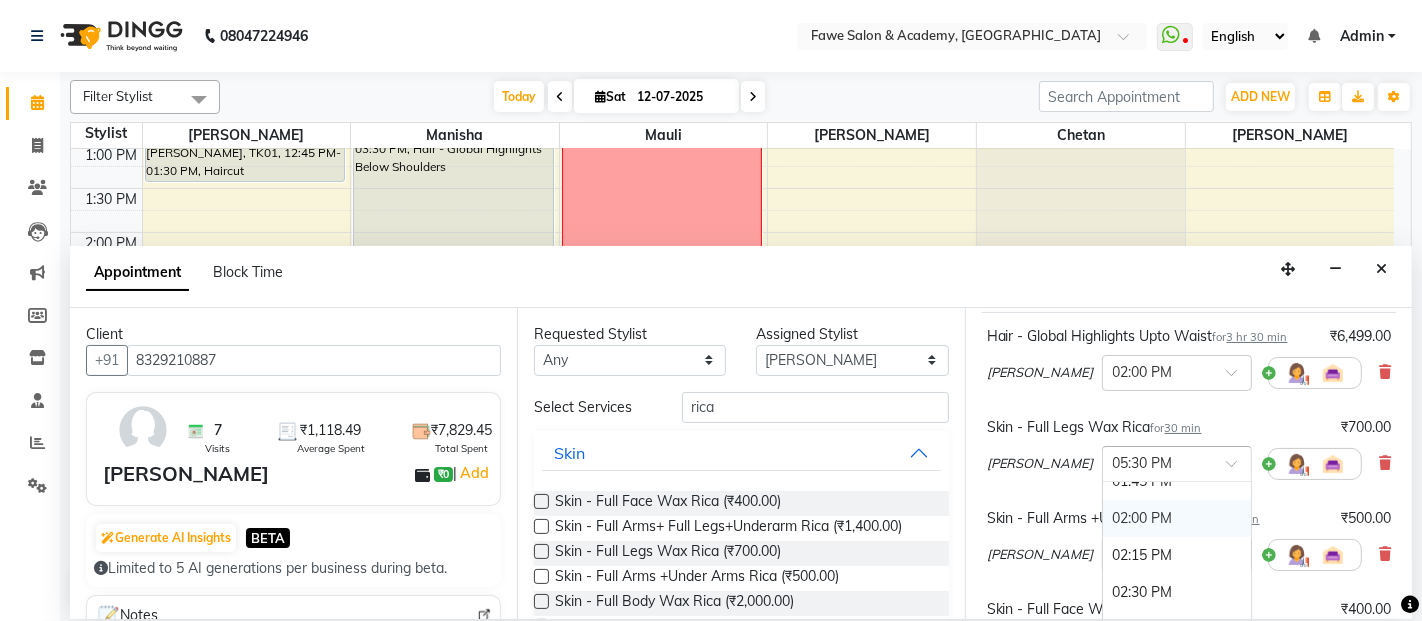 click on "02:00 PM" at bounding box center [1177, 518] 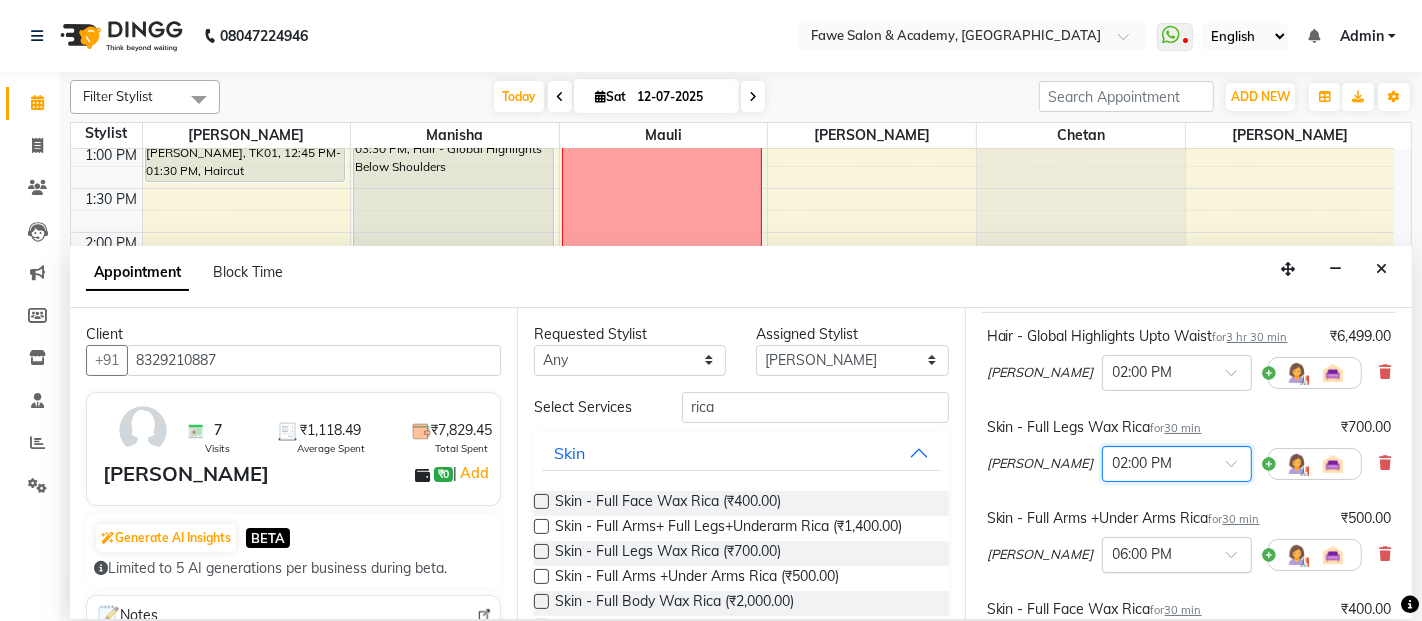 click at bounding box center [1177, 553] 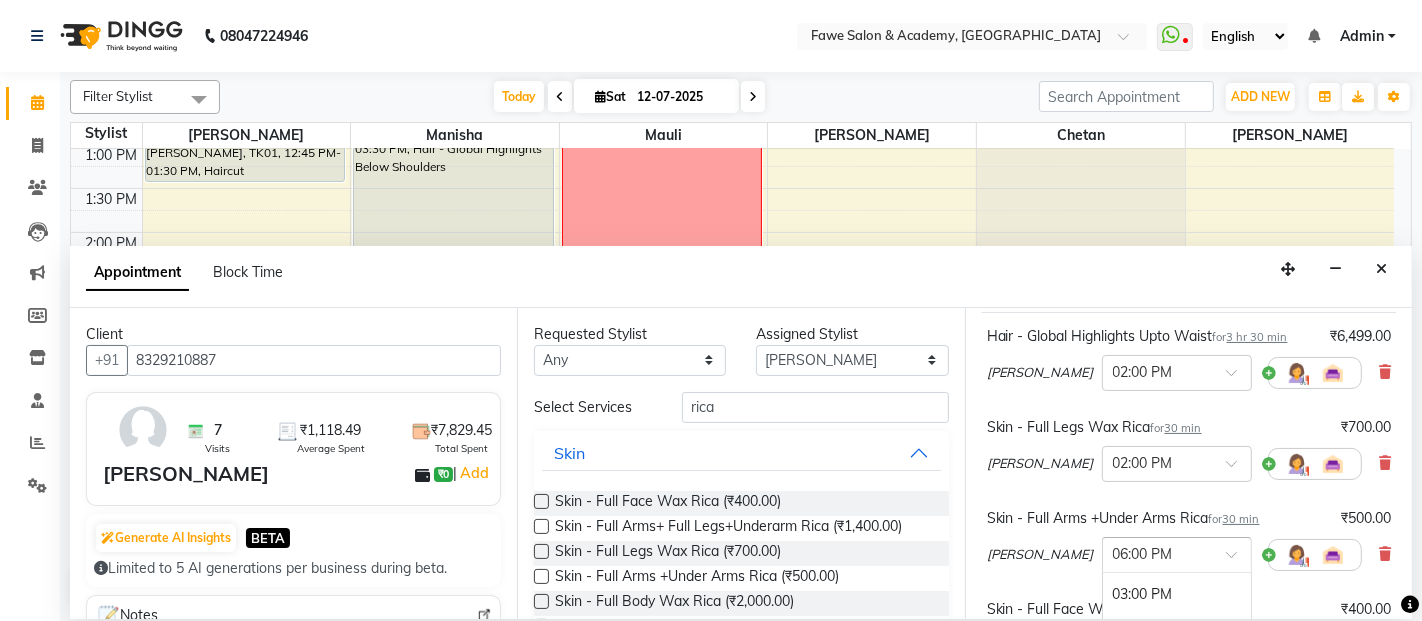 scroll, scrollTop: 848, scrollLeft: 0, axis: vertical 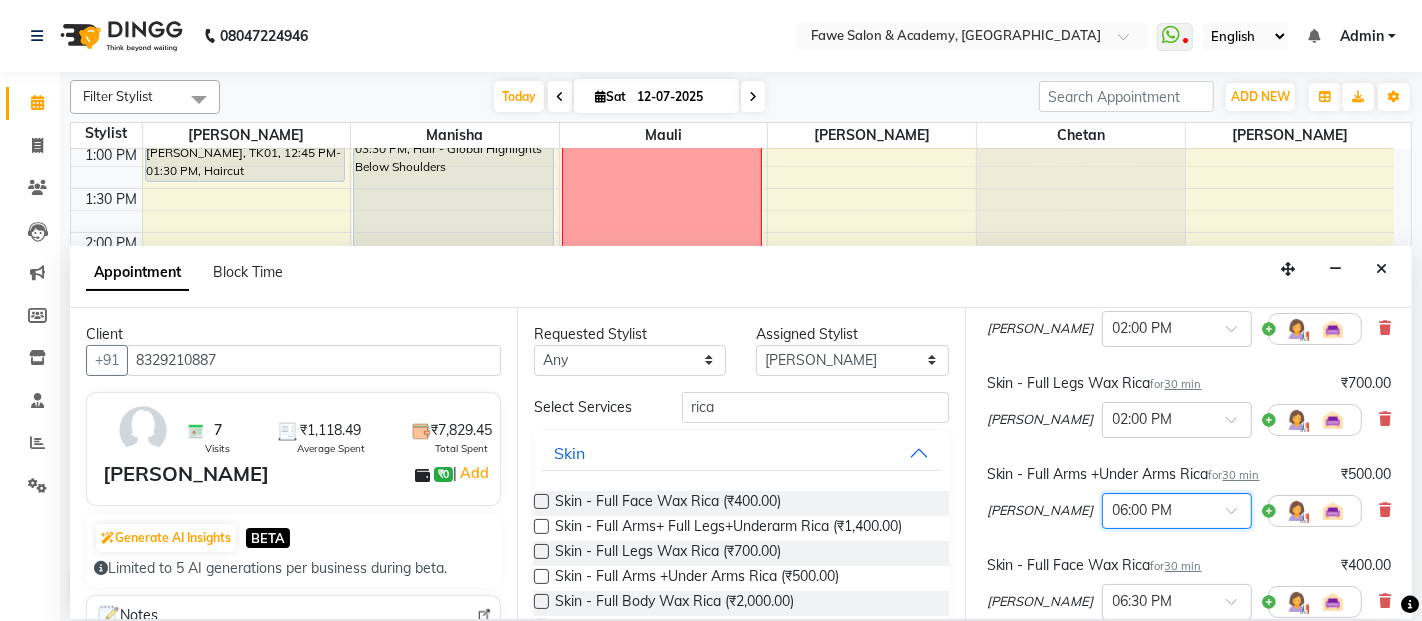 click at bounding box center [1177, 509] 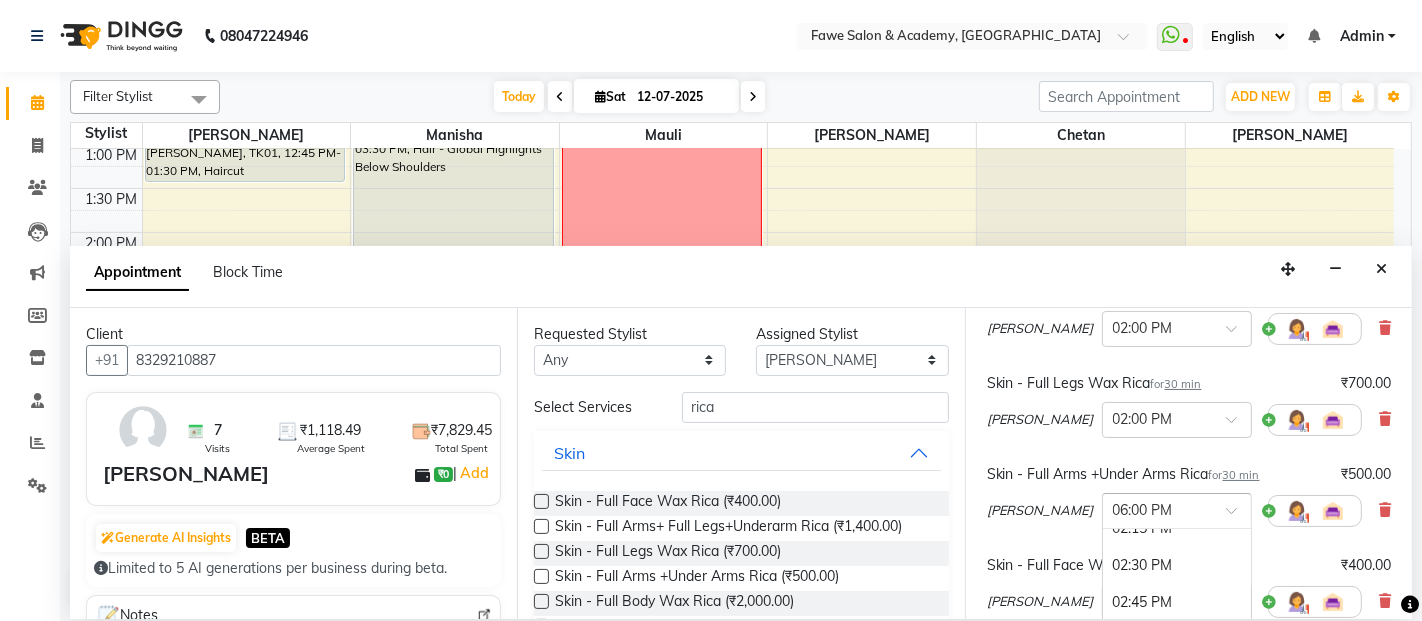 scroll, scrollTop: 760, scrollLeft: 0, axis: vertical 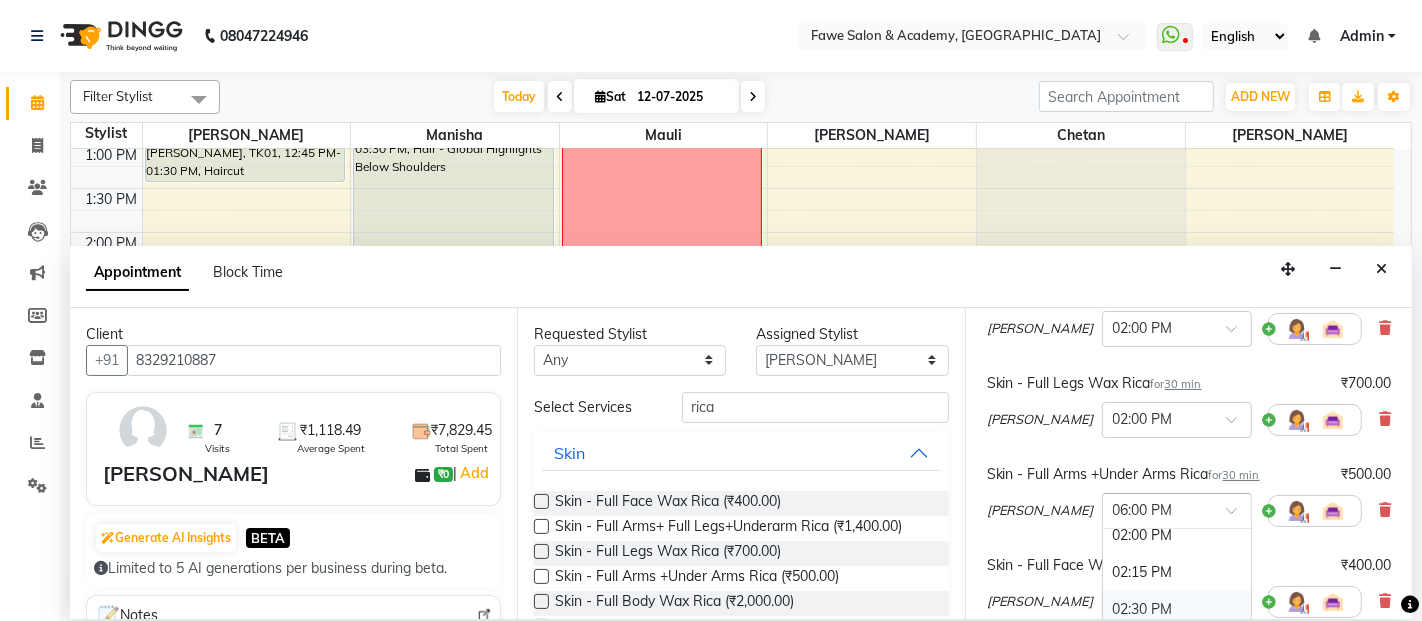 click on "02:30 PM" at bounding box center (1177, 609) 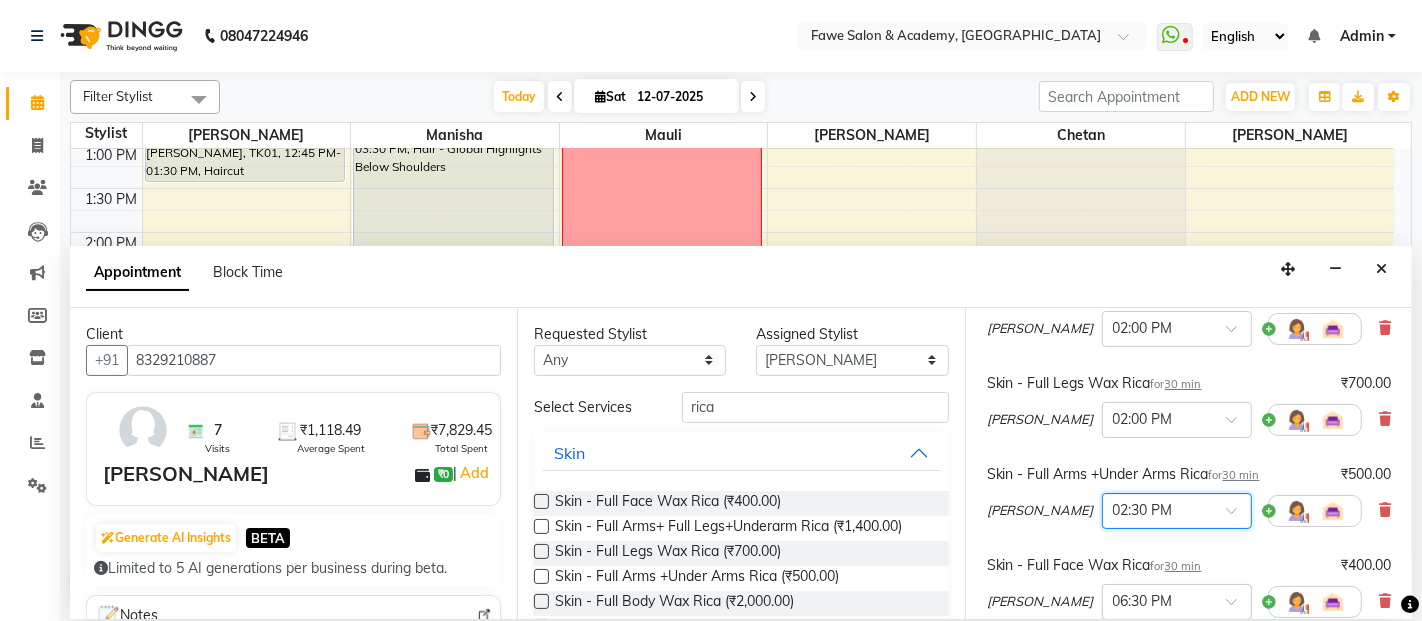 click at bounding box center (1177, 600) 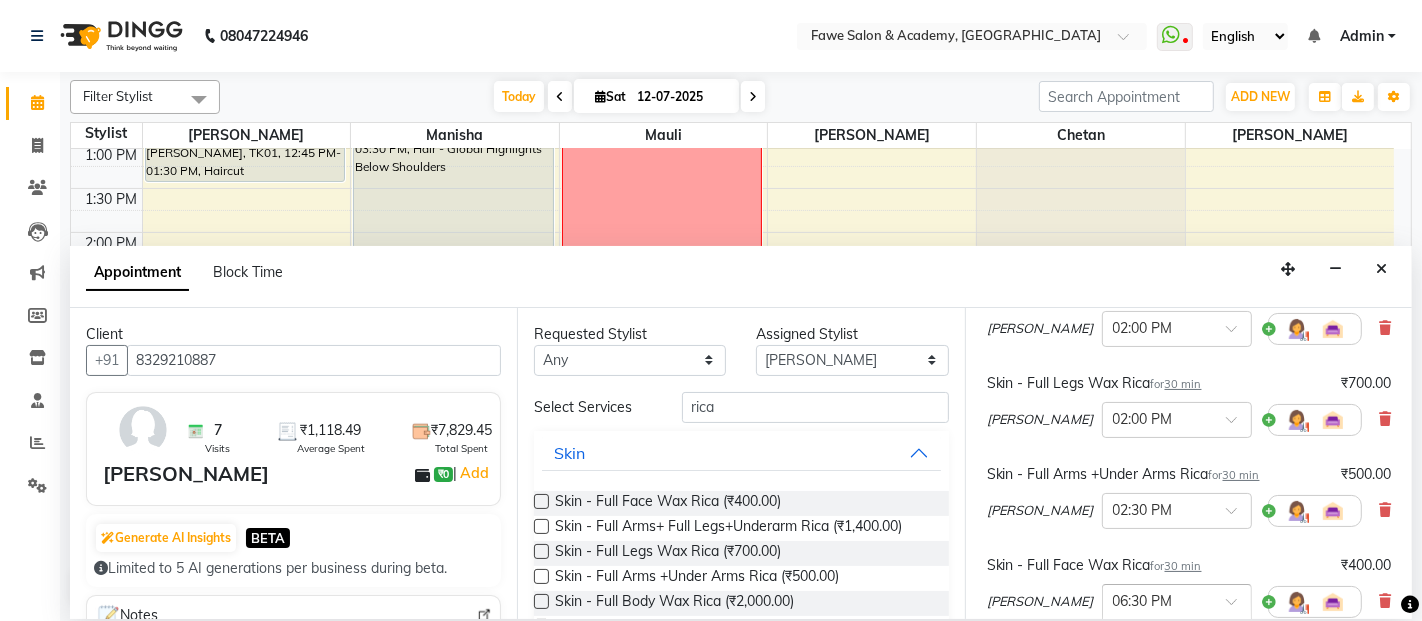 scroll, scrollTop: 1411, scrollLeft: 0, axis: vertical 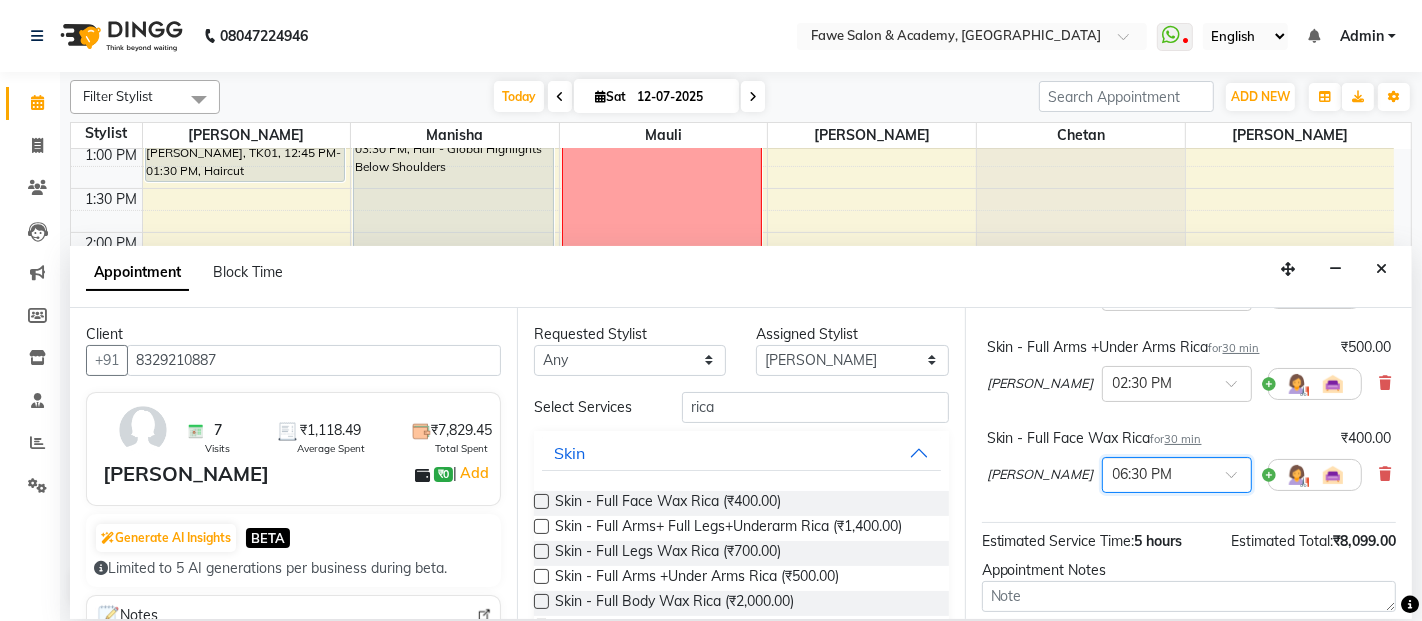 click at bounding box center (1177, 473) 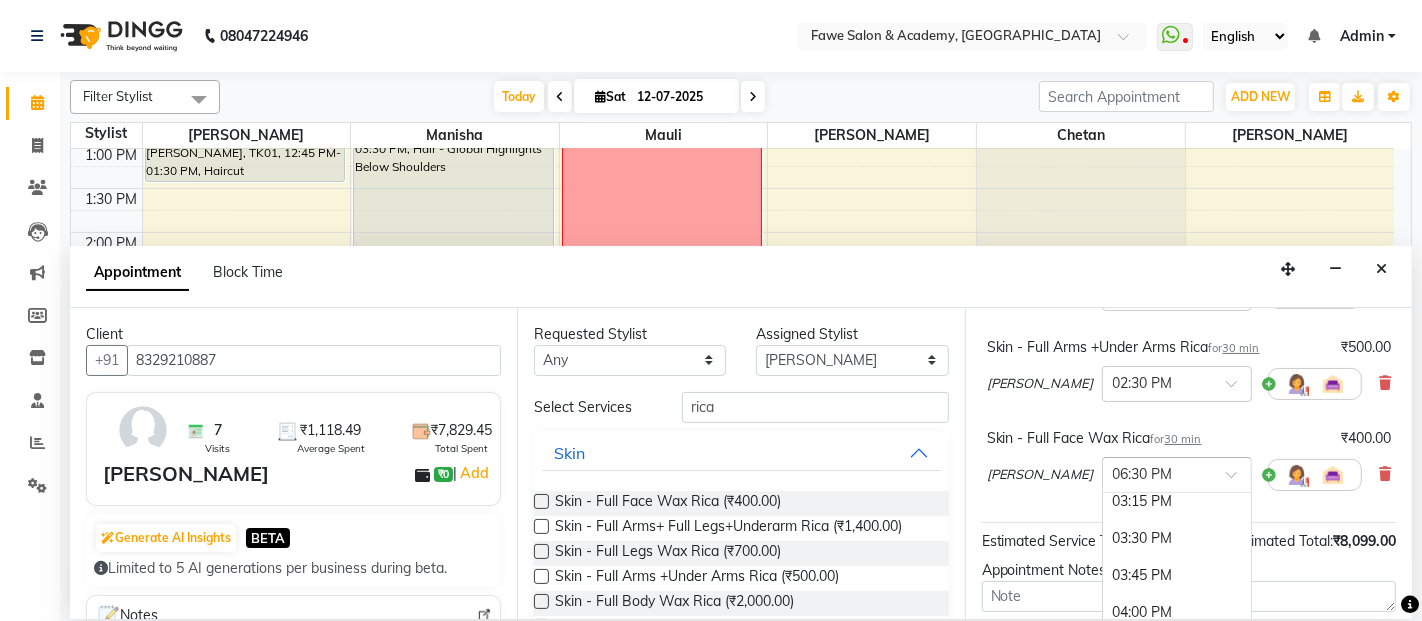 scroll, scrollTop: 922, scrollLeft: 0, axis: vertical 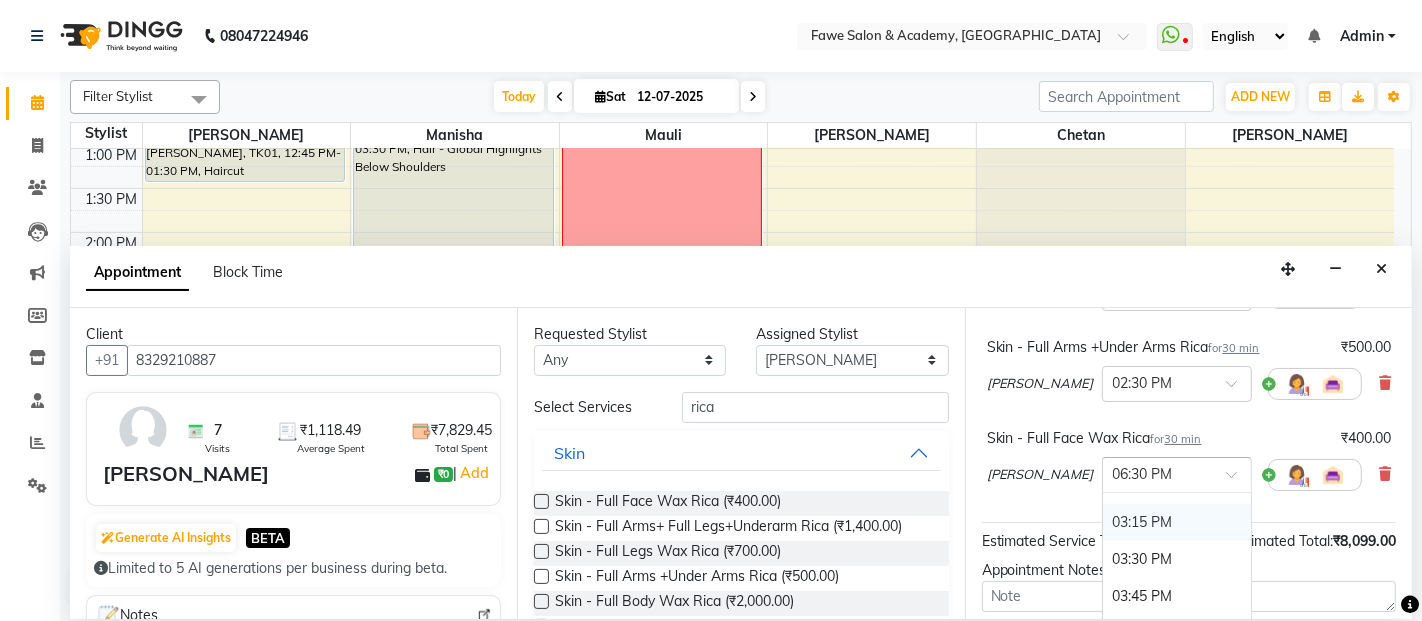 click on "03:15 PM" at bounding box center [1177, 522] 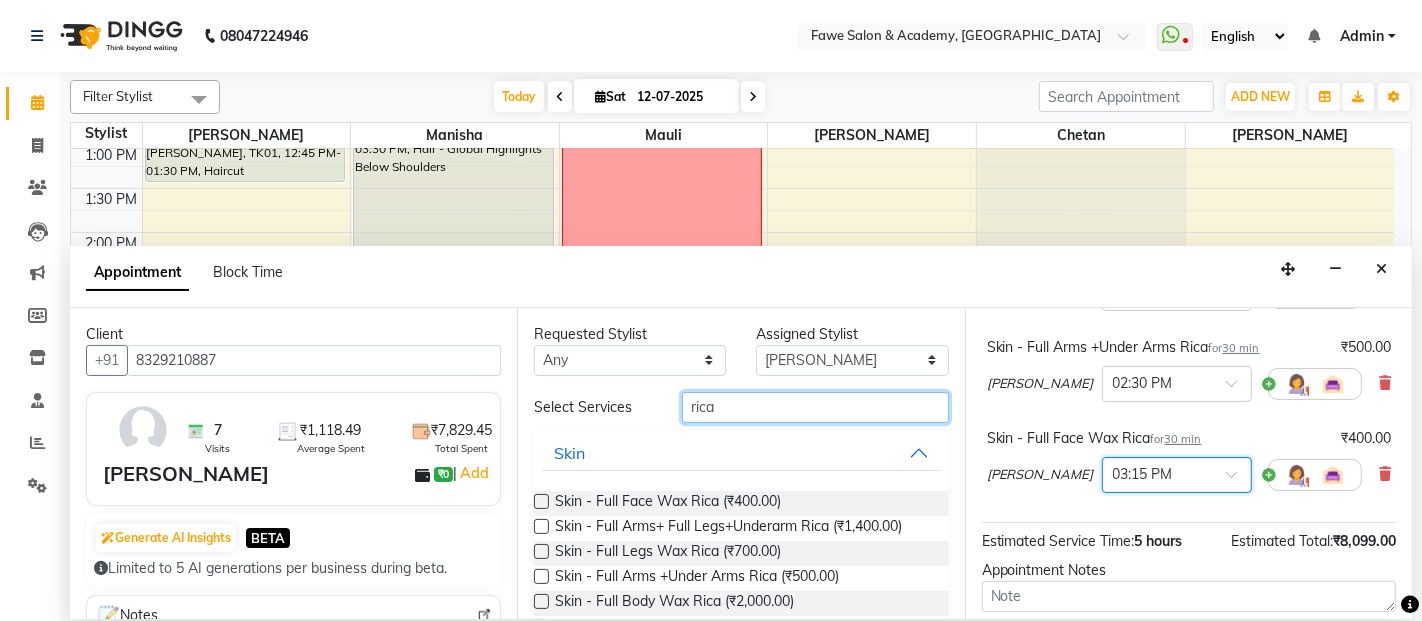 click on "rica" at bounding box center (815, 407) 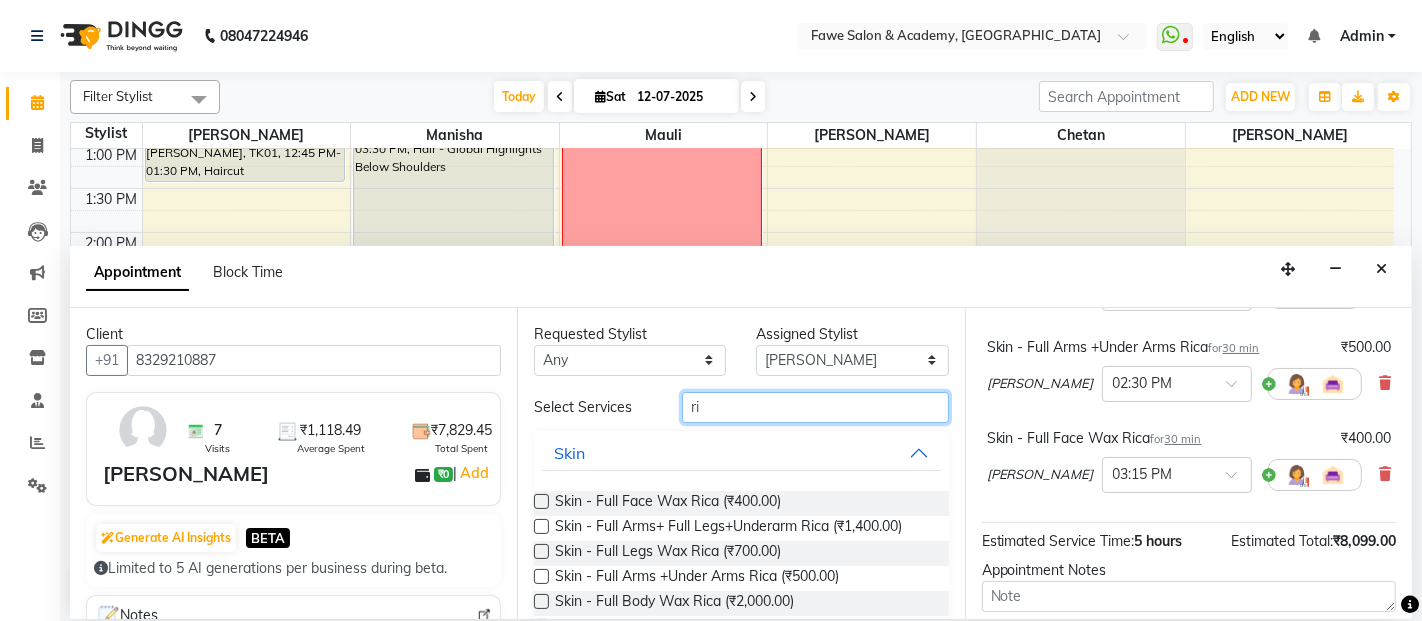 type on "r" 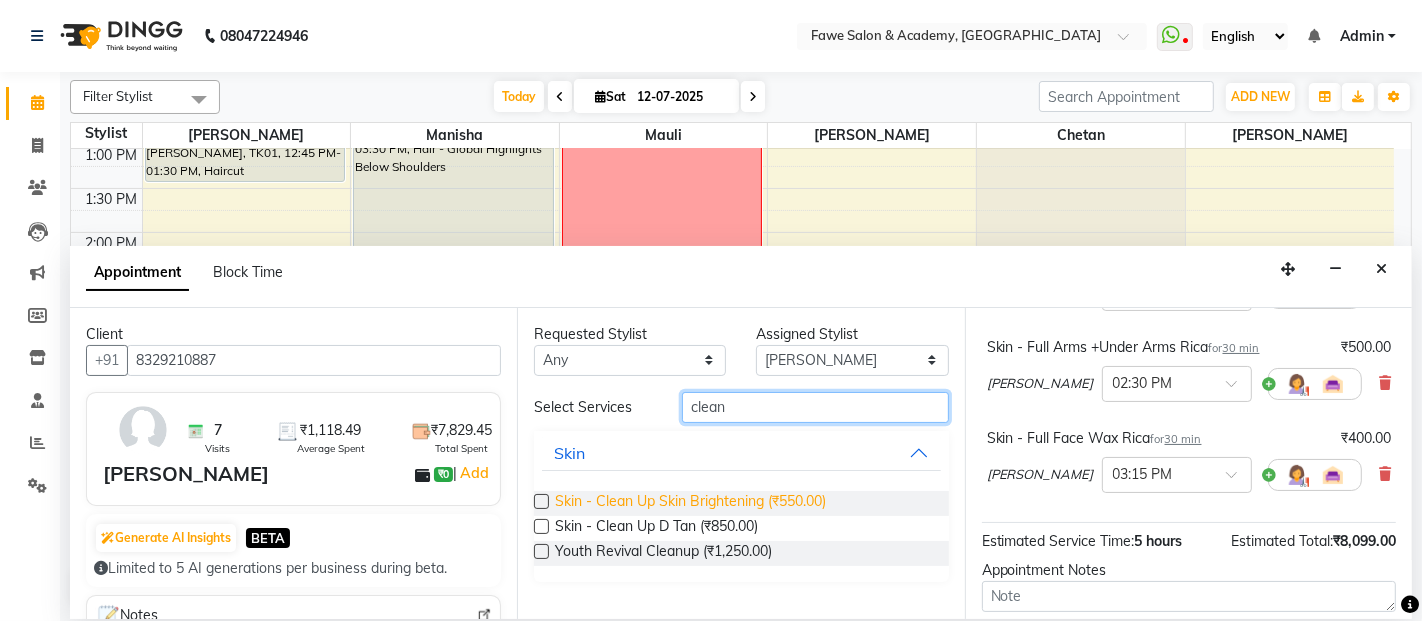 type on "clean" 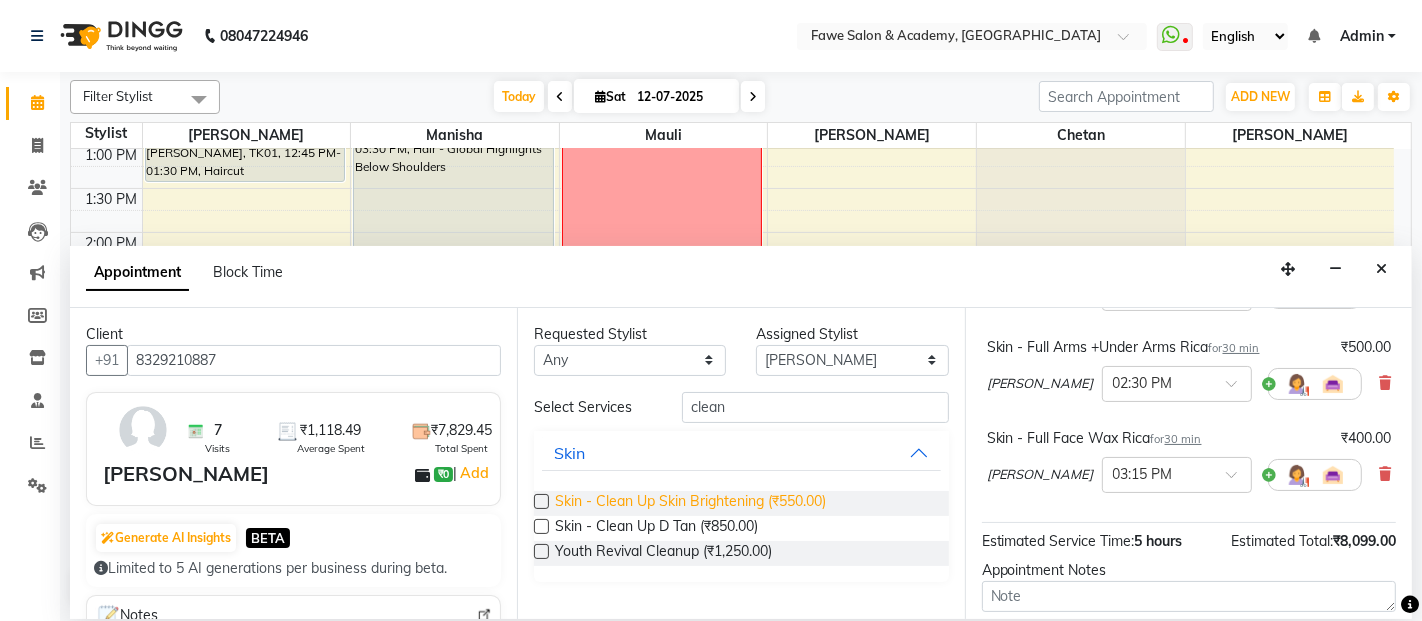 click on "Skin - Clean Up Skin Brightening (₹550.00)" at bounding box center (690, 503) 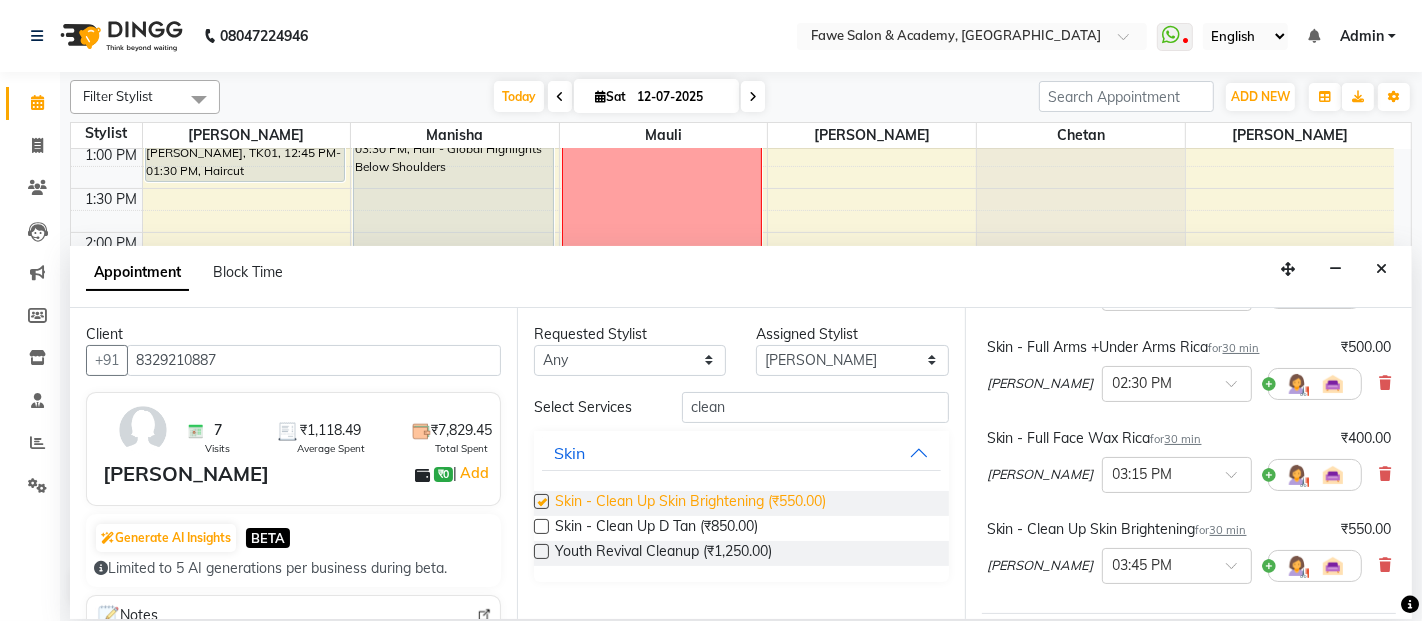 checkbox on "false" 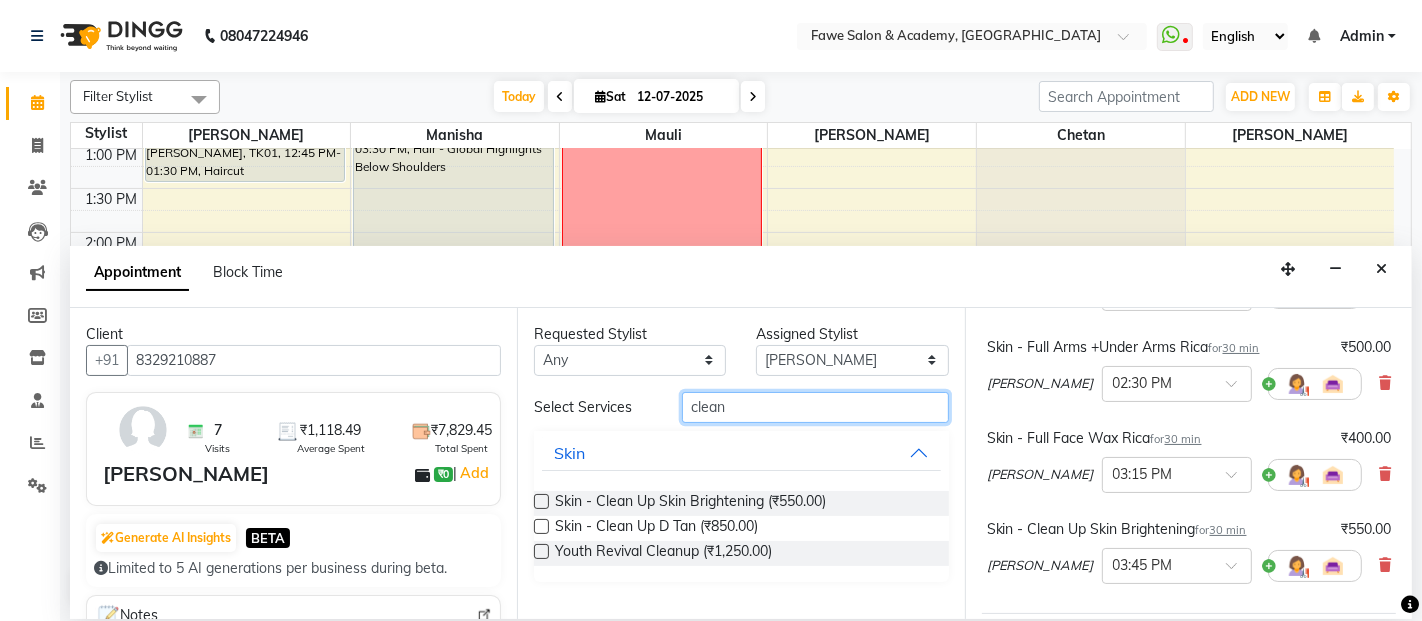 click on "clean" at bounding box center (815, 407) 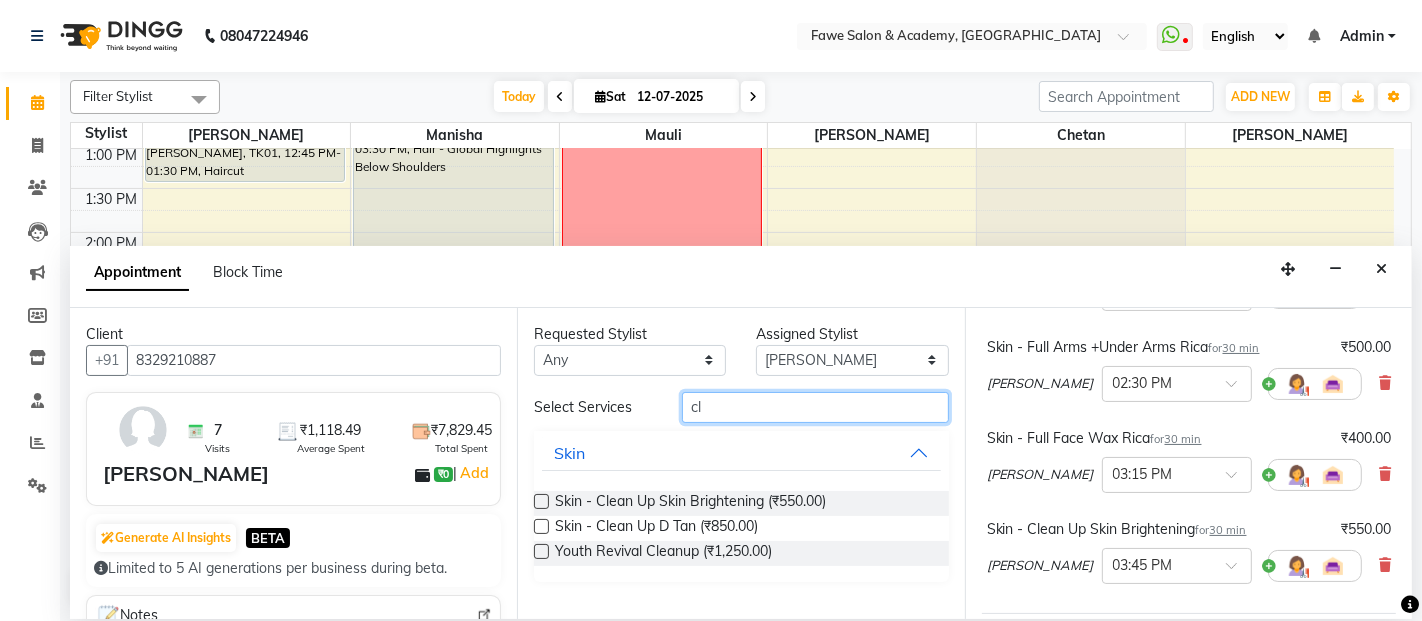 type on "c" 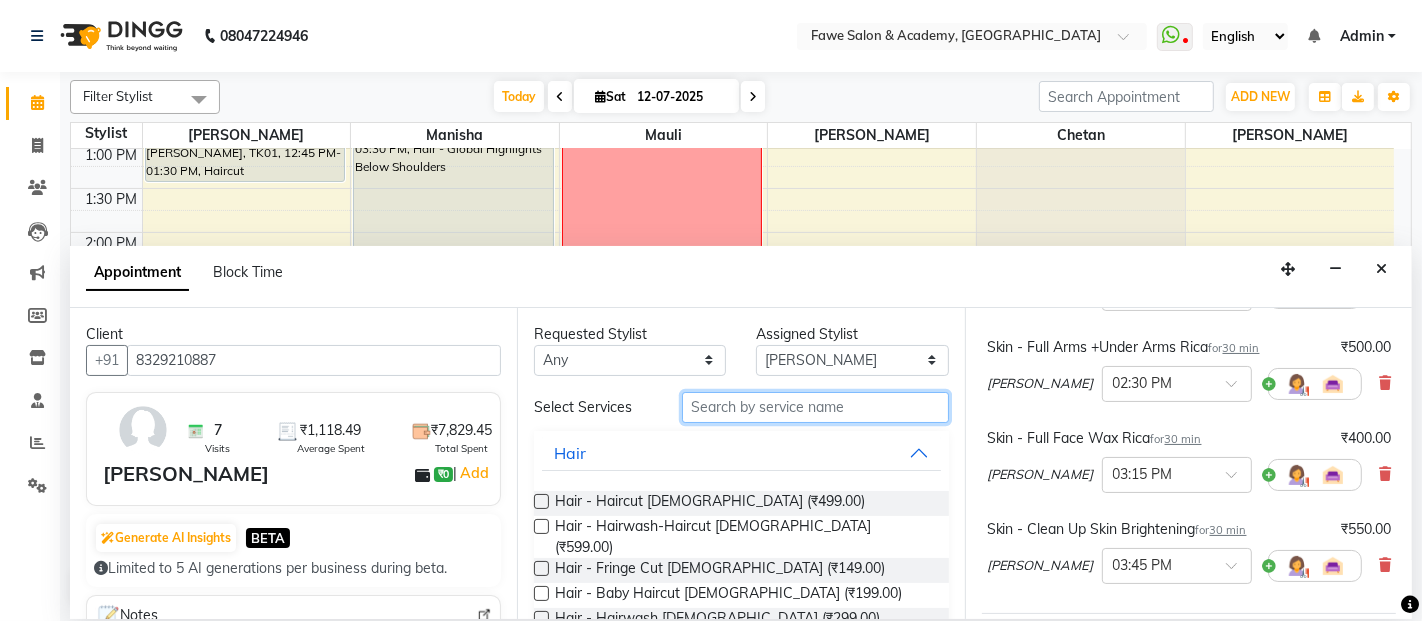 type 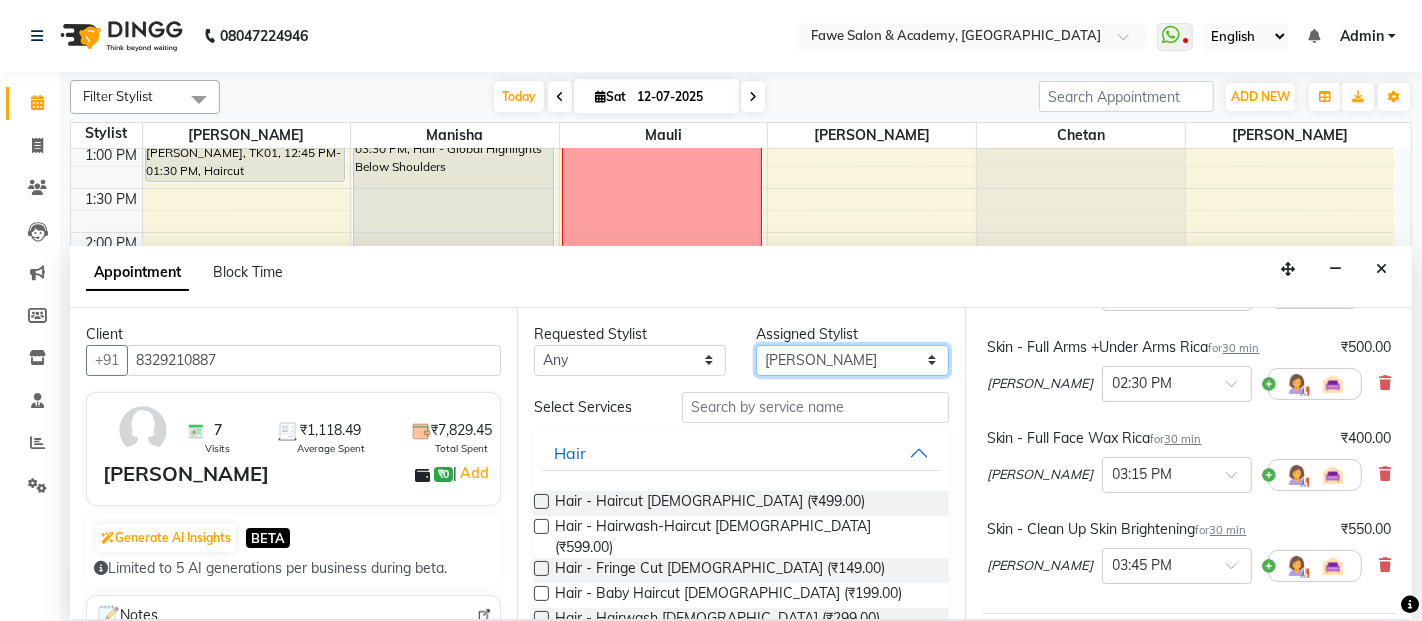 click on "Select [PERSON_NAME] Chetan [PERSON_NAME] [PERSON_NAME] [PERSON_NAME]" at bounding box center (852, 360) 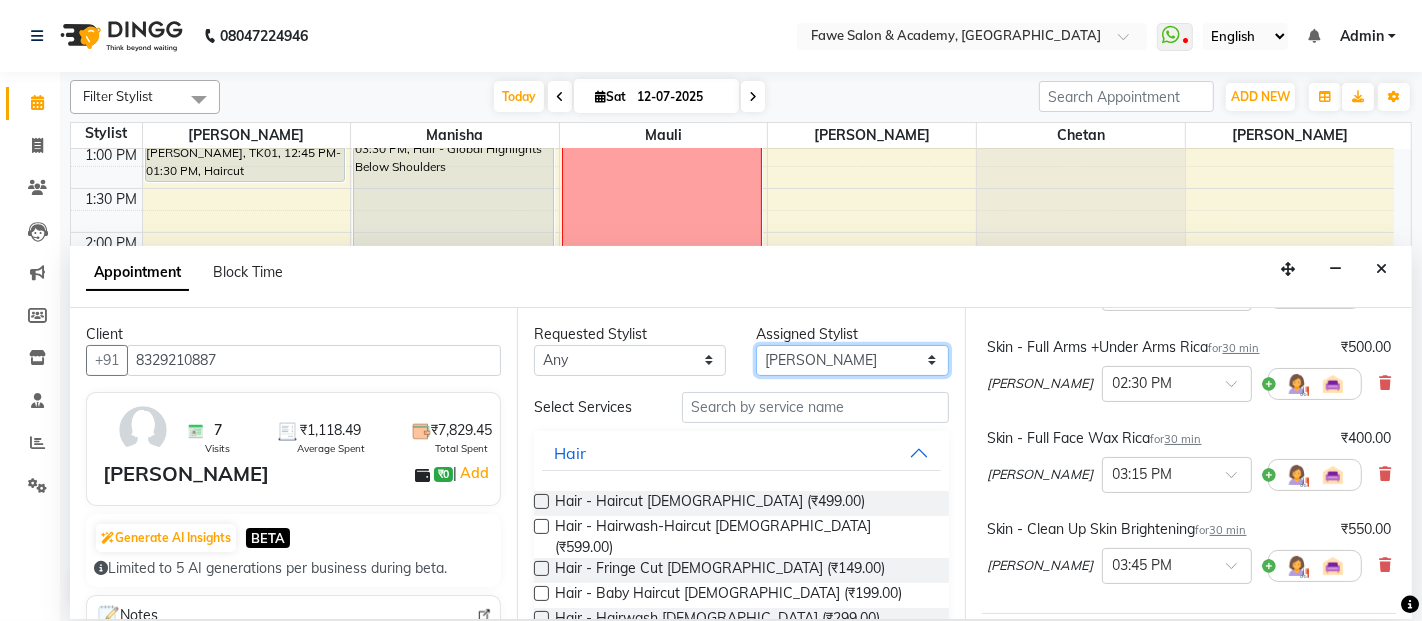 select on "14304" 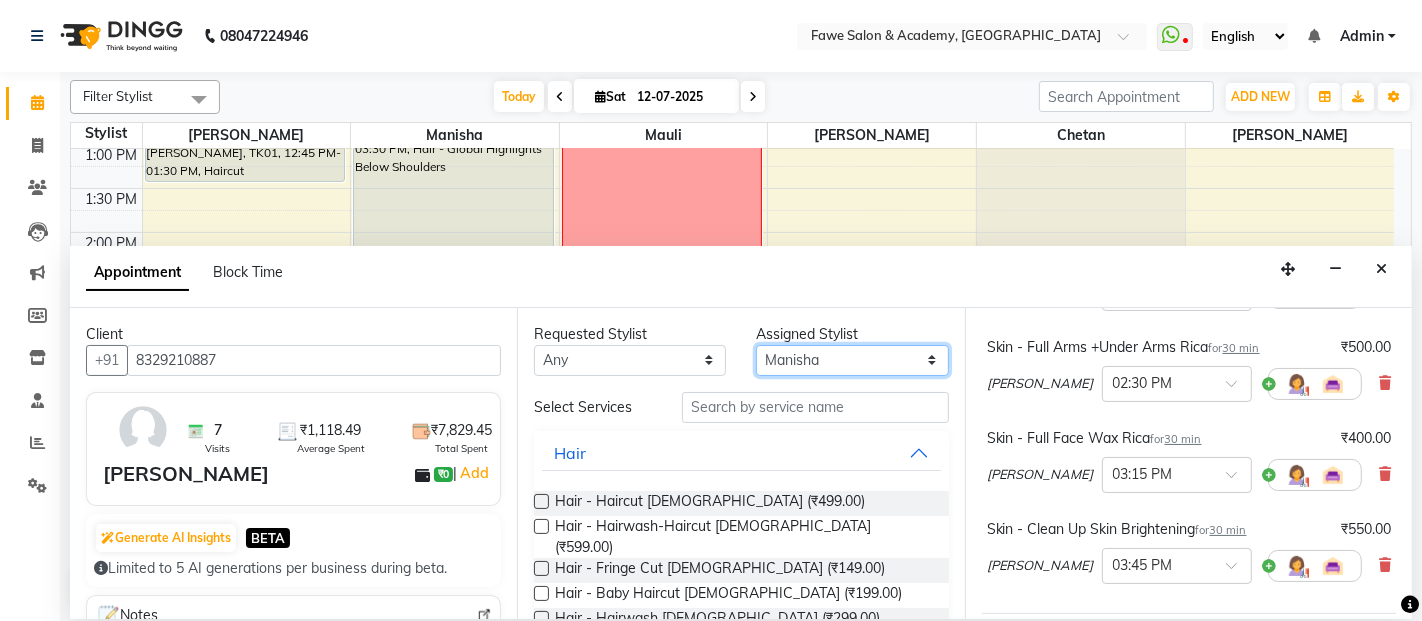 click on "Select [PERSON_NAME] Chetan [PERSON_NAME] [PERSON_NAME] [PERSON_NAME]" at bounding box center (852, 360) 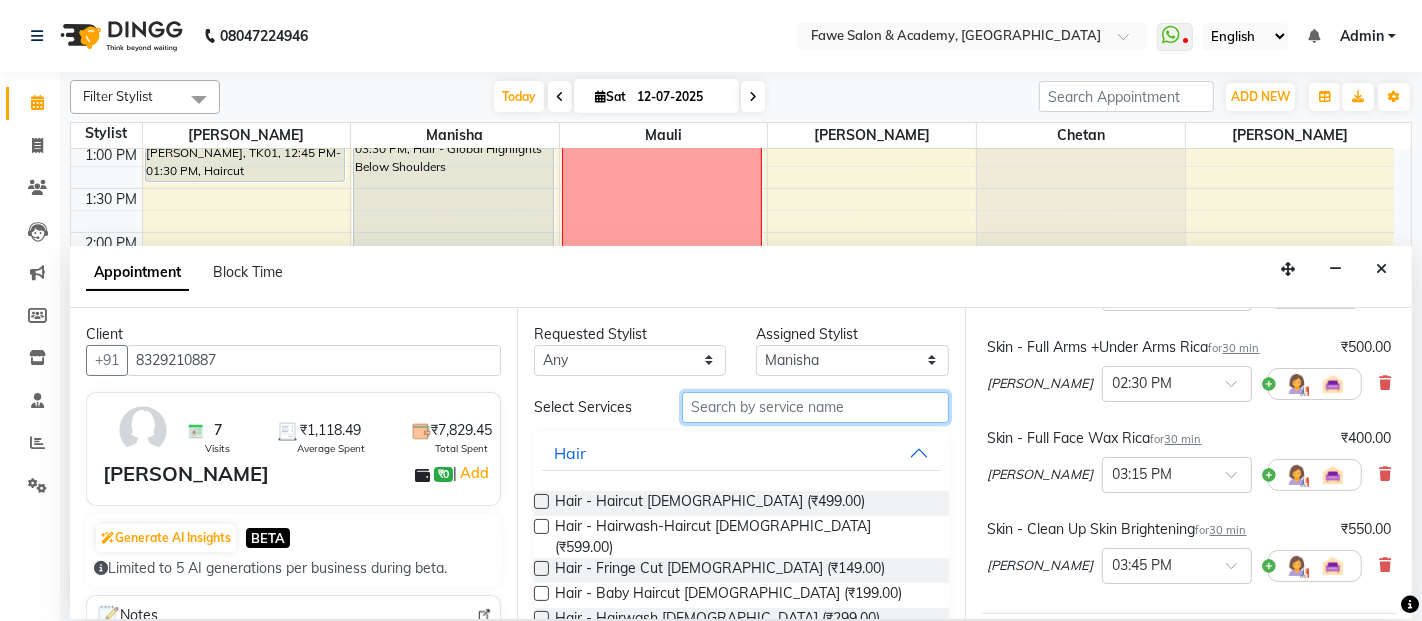 click at bounding box center (815, 407) 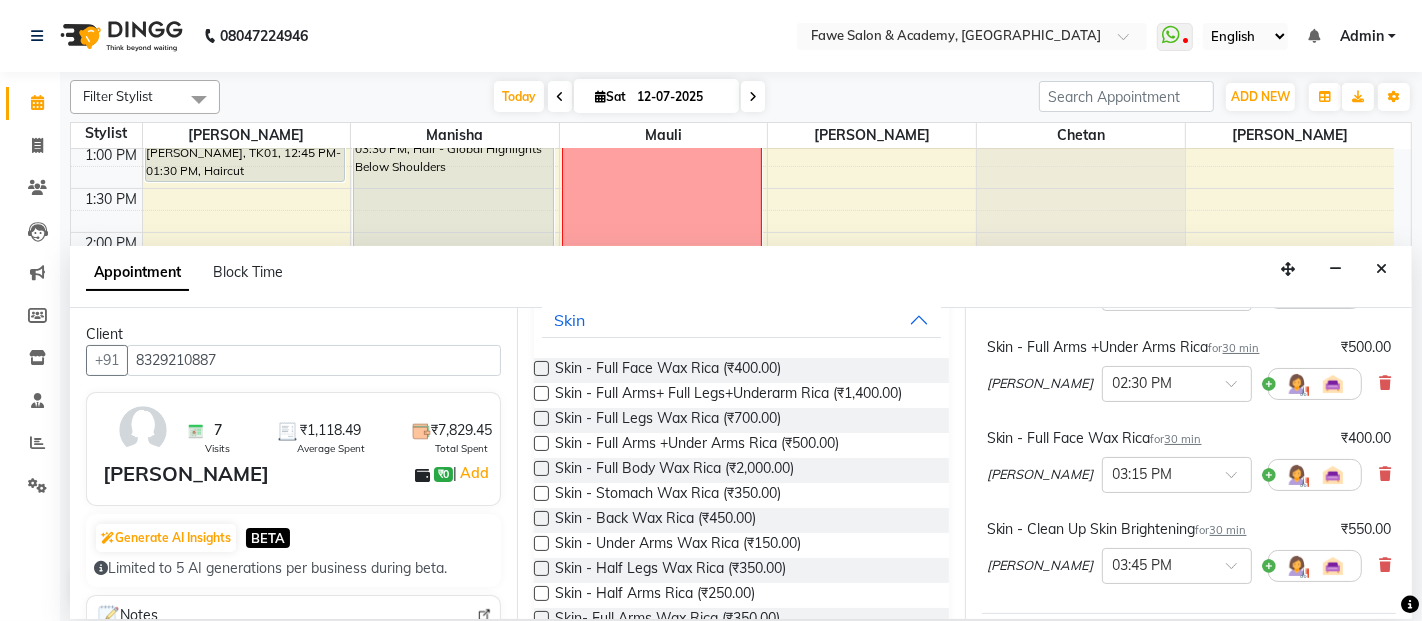 scroll, scrollTop: 177, scrollLeft: 0, axis: vertical 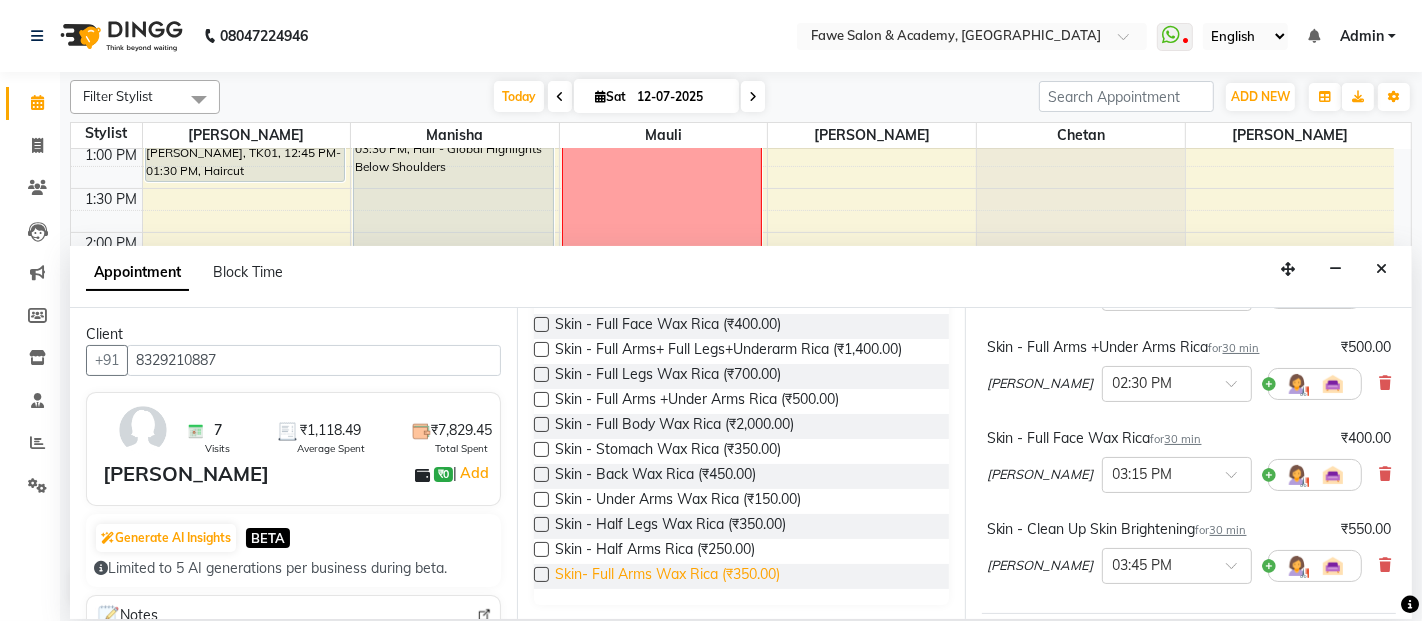 type on "rica" 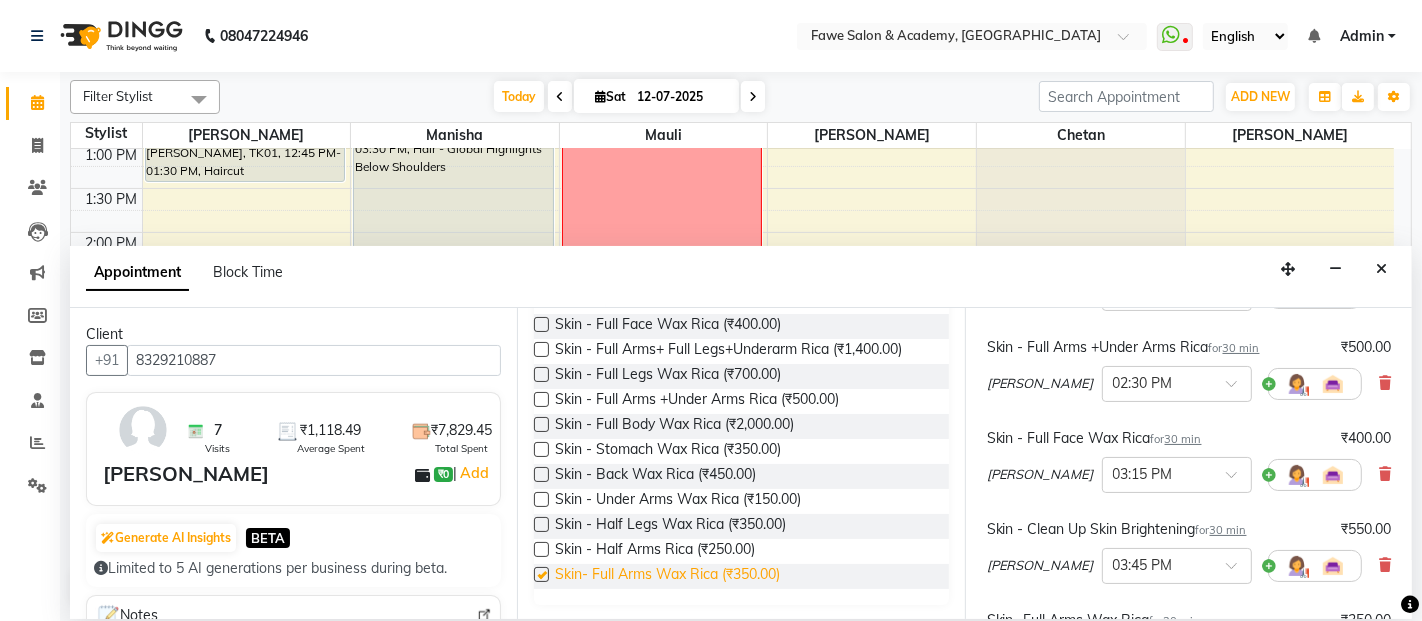 checkbox on "false" 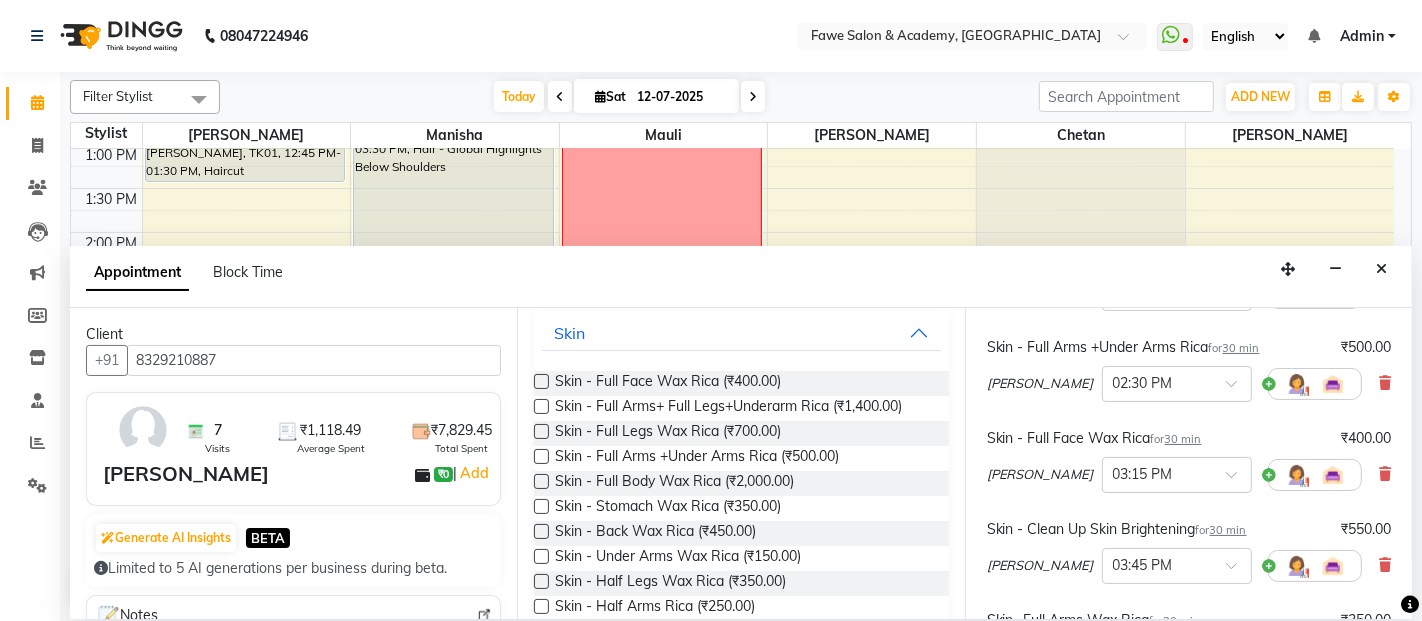 scroll, scrollTop: 88, scrollLeft: 0, axis: vertical 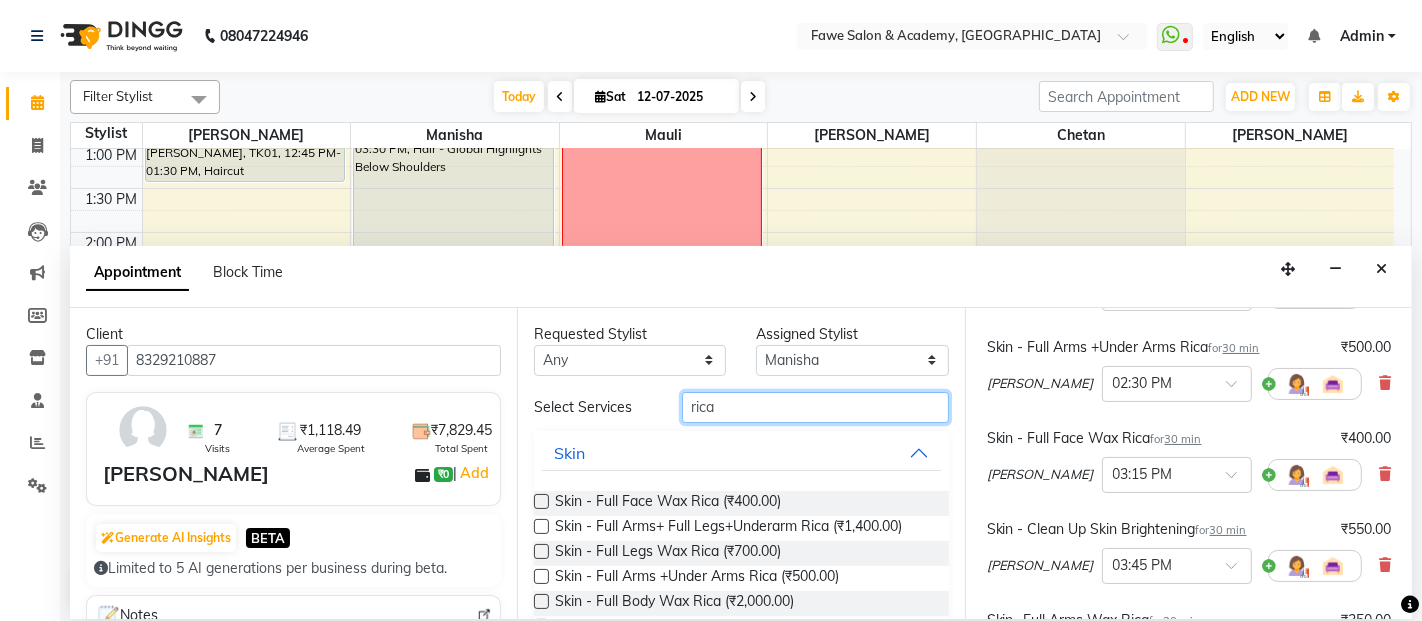 click on "rica" at bounding box center (815, 407) 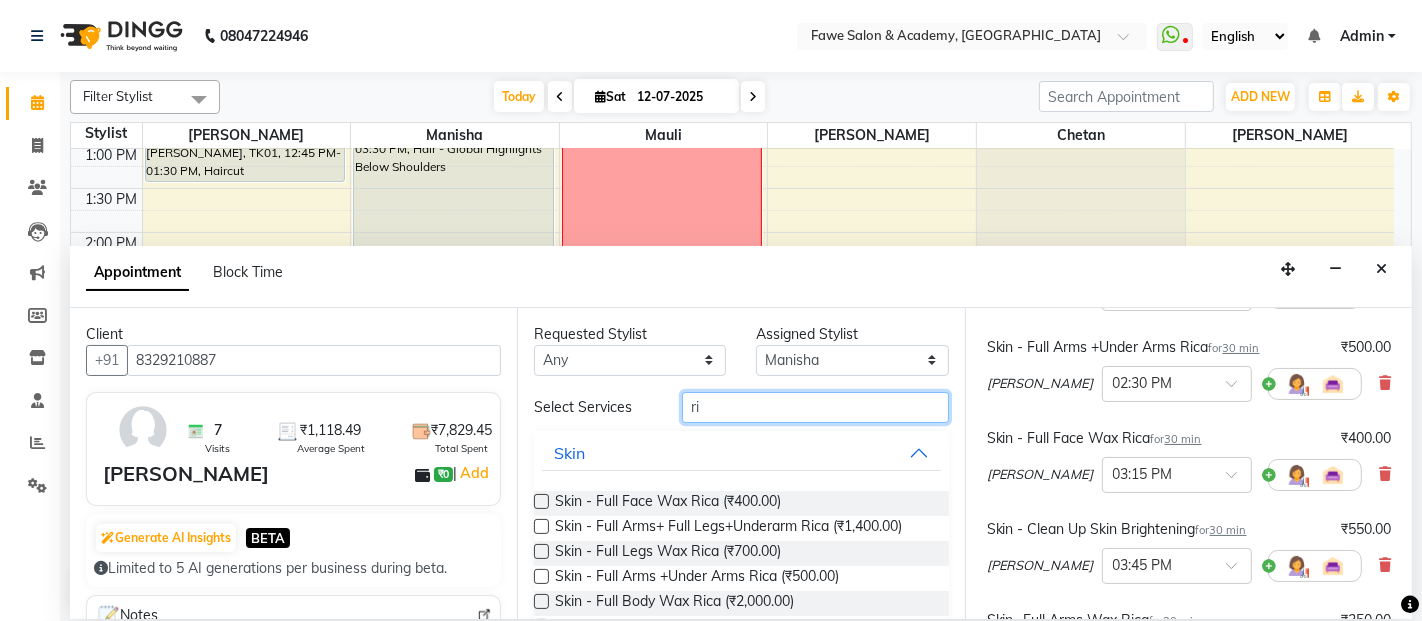 type on "r" 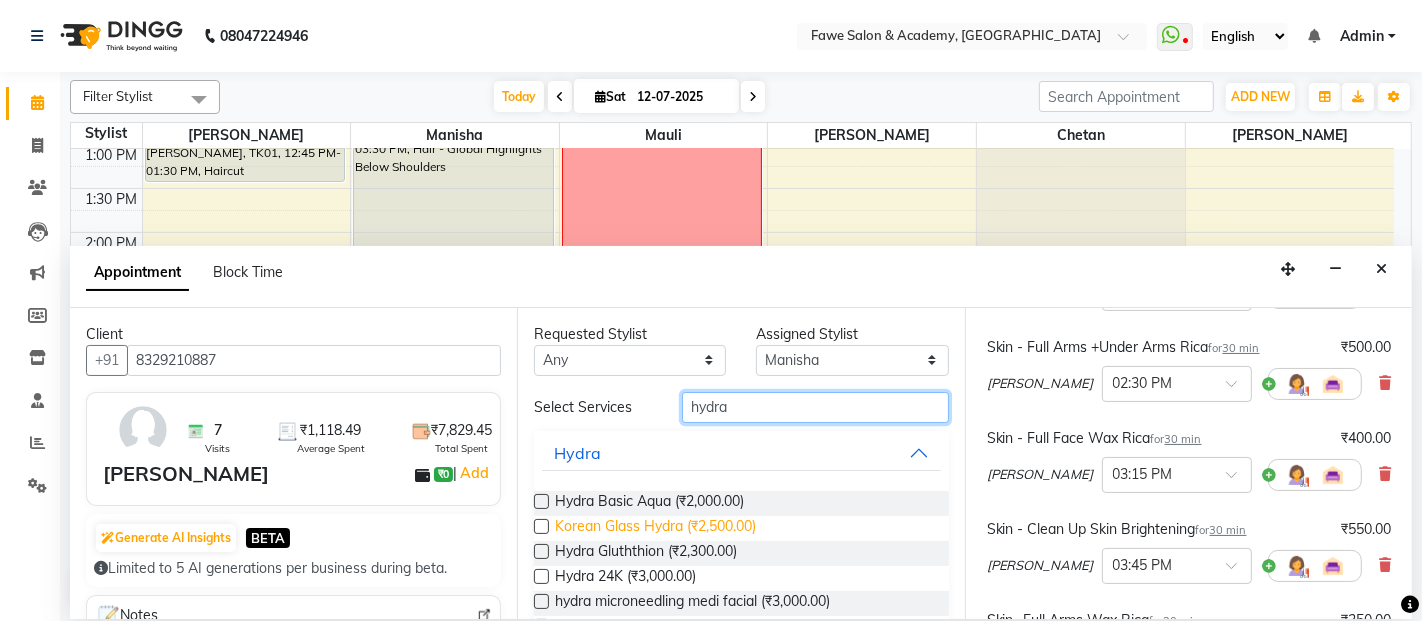 type on "hydra" 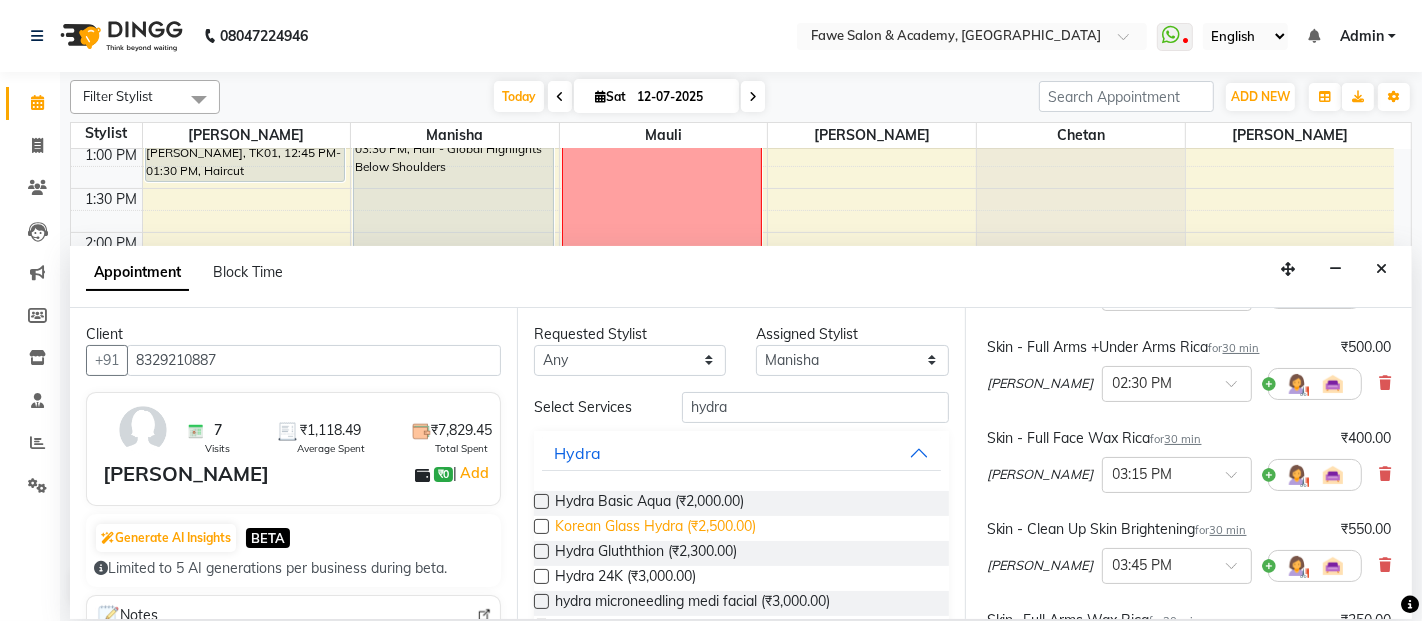 click on "Korean Glass Hydra (₹2,500.00)" at bounding box center [655, 528] 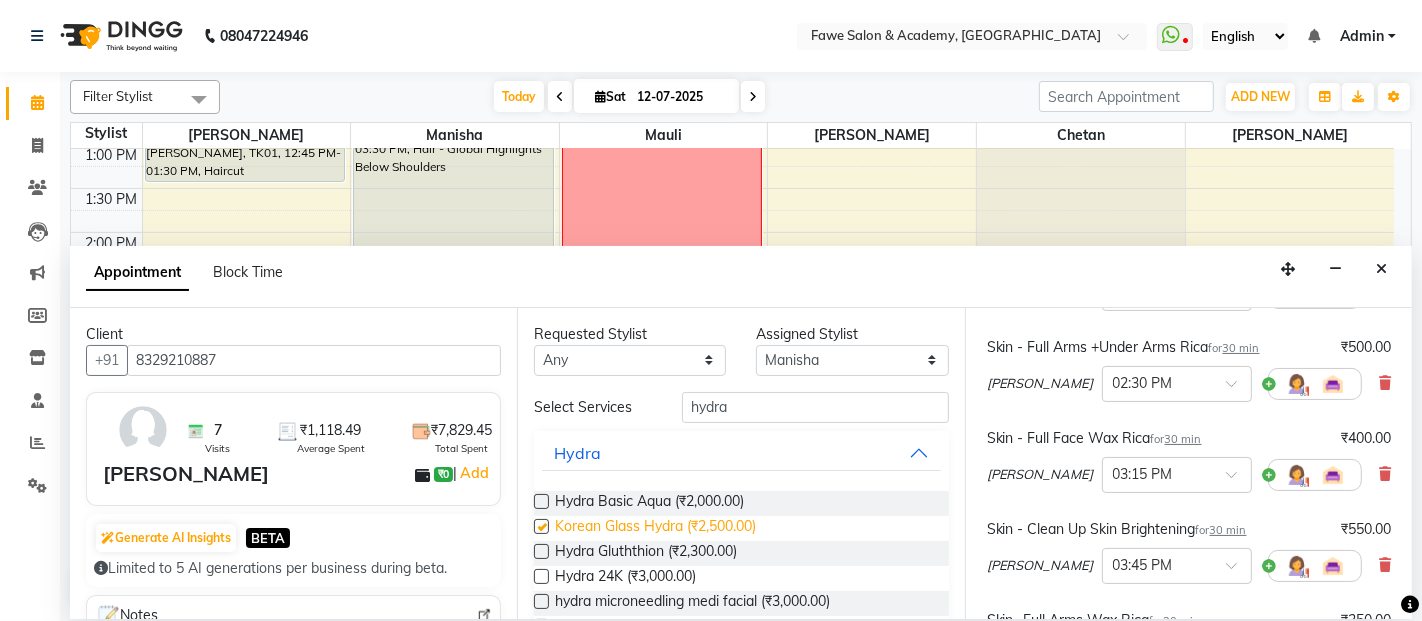 checkbox on "false" 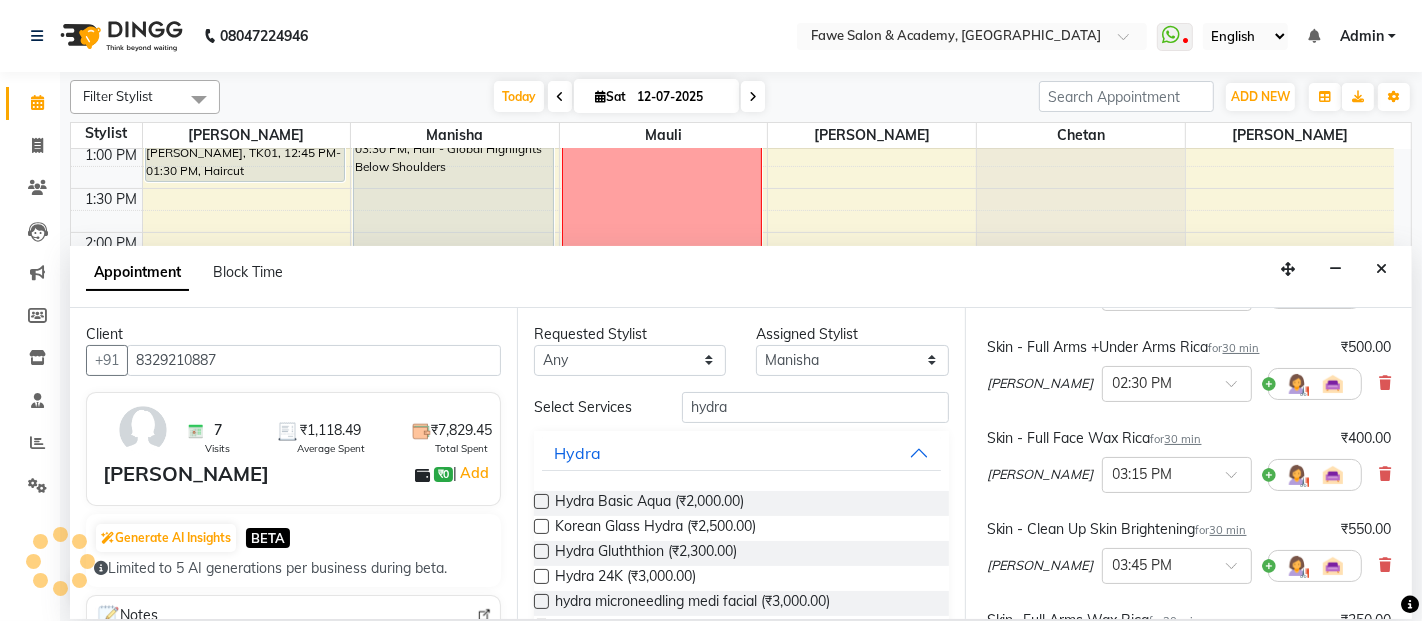scroll, scrollTop: 581, scrollLeft: 0, axis: vertical 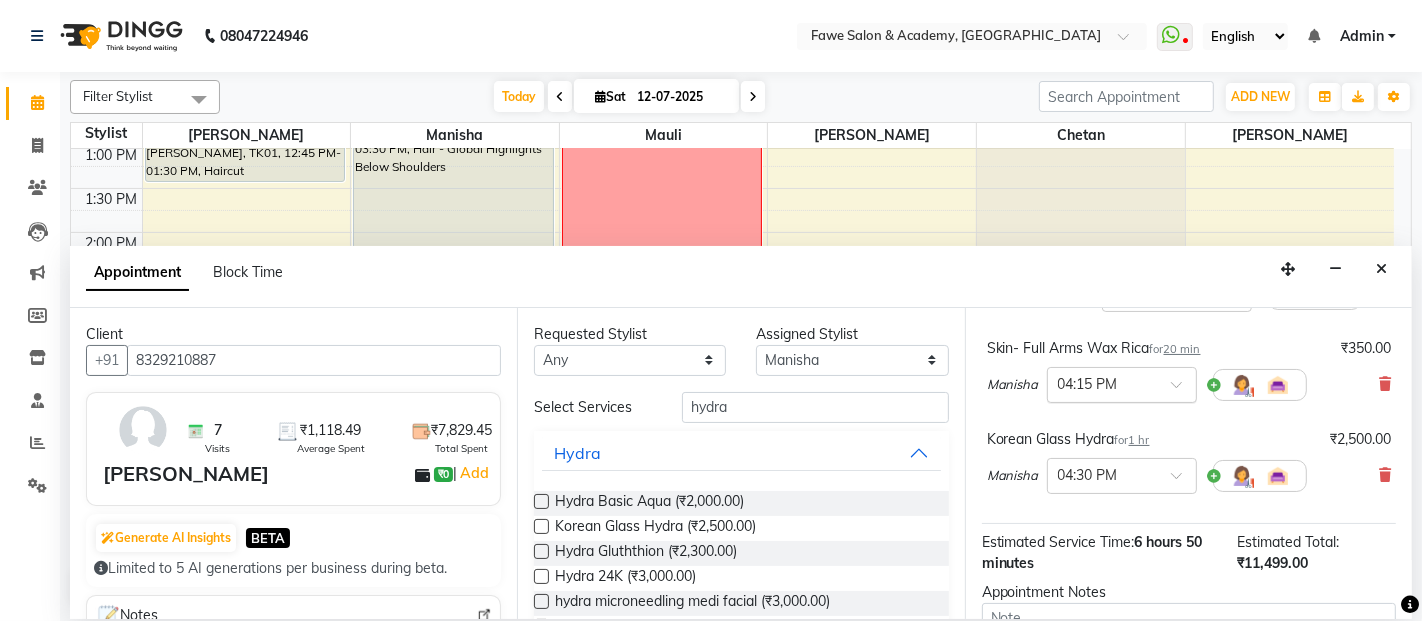click at bounding box center (1183, 390) 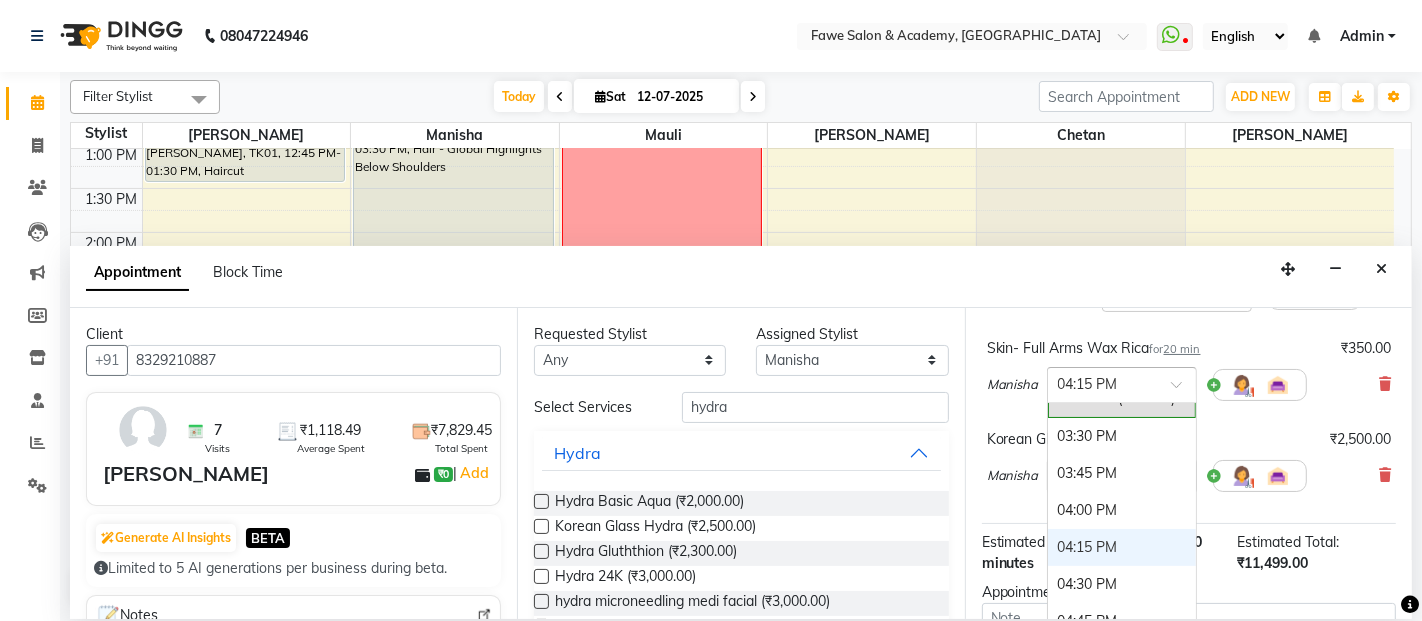 scroll, scrollTop: 975, scrollLeft: 0, axis: vertical 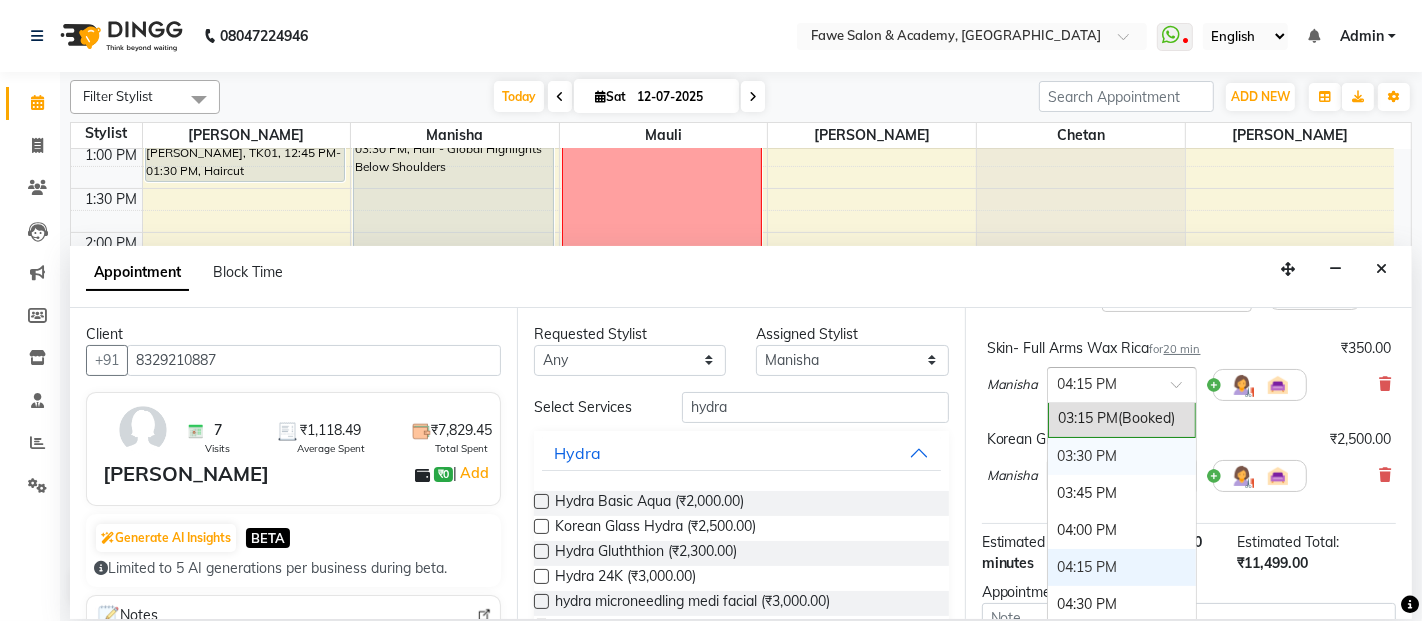click on "03:30 PM" at bounding box center (1122, 456) 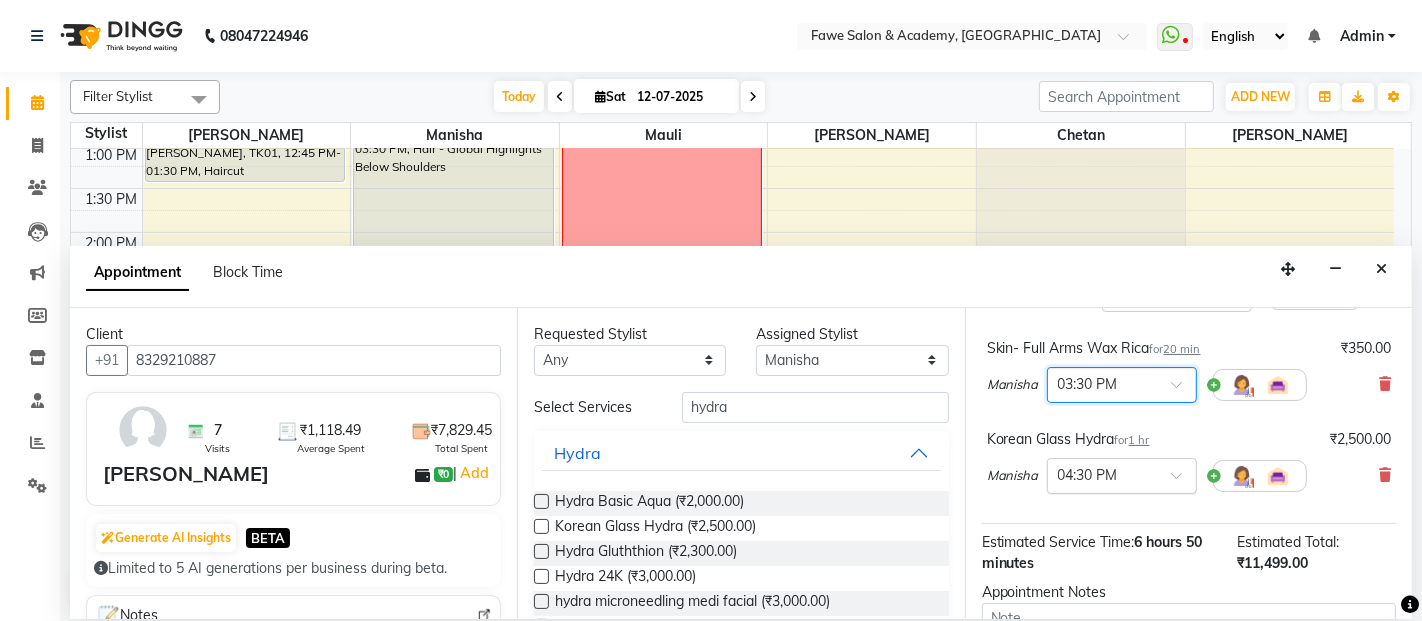 click at bounding box center [1183, 481] 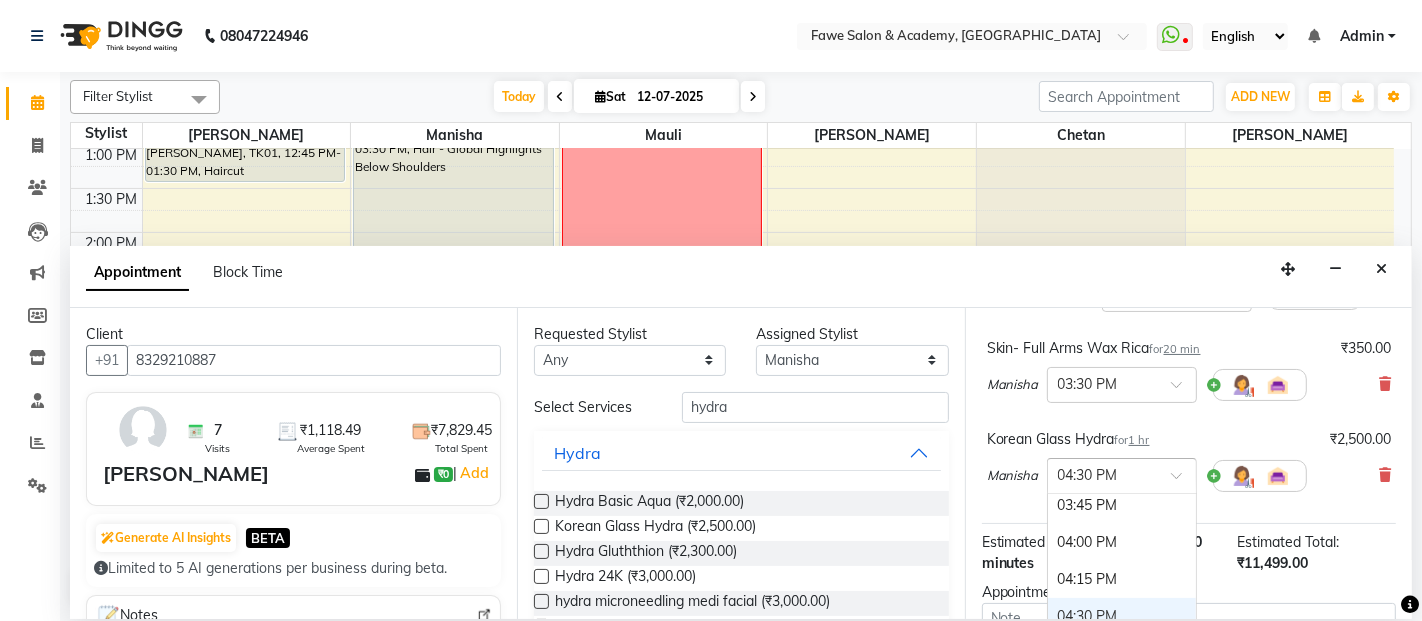 scroll, scrollTop: 1012, scrollLeft: 0, axis: vertical 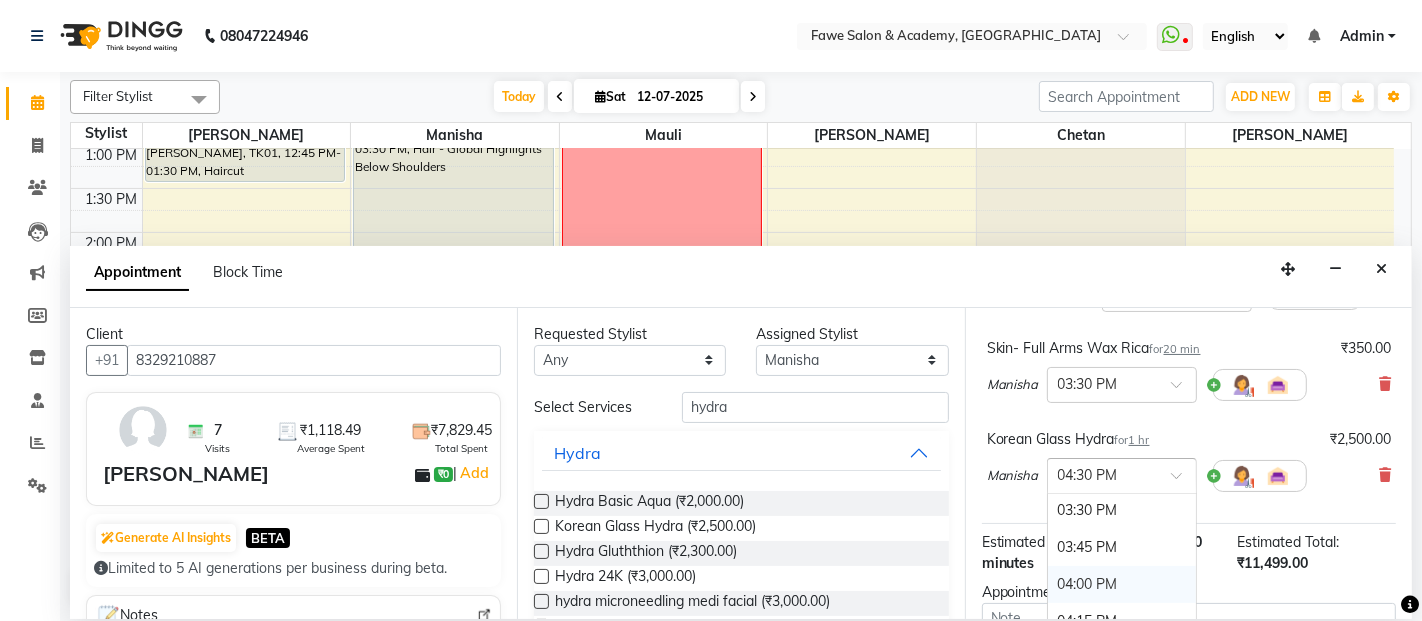 click on "04:00 PM" at bounding box center [1122, 584] 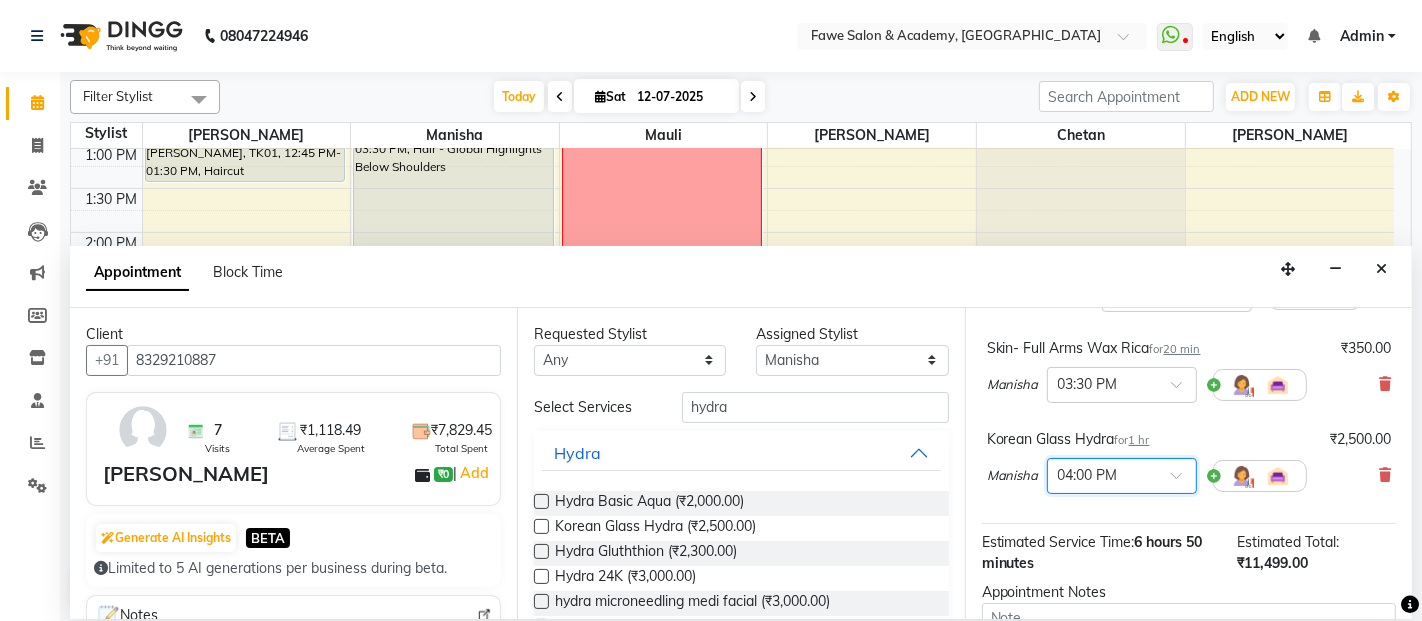 scroll, scrollTop: 781, scrollLeft: 0, axis: vertical 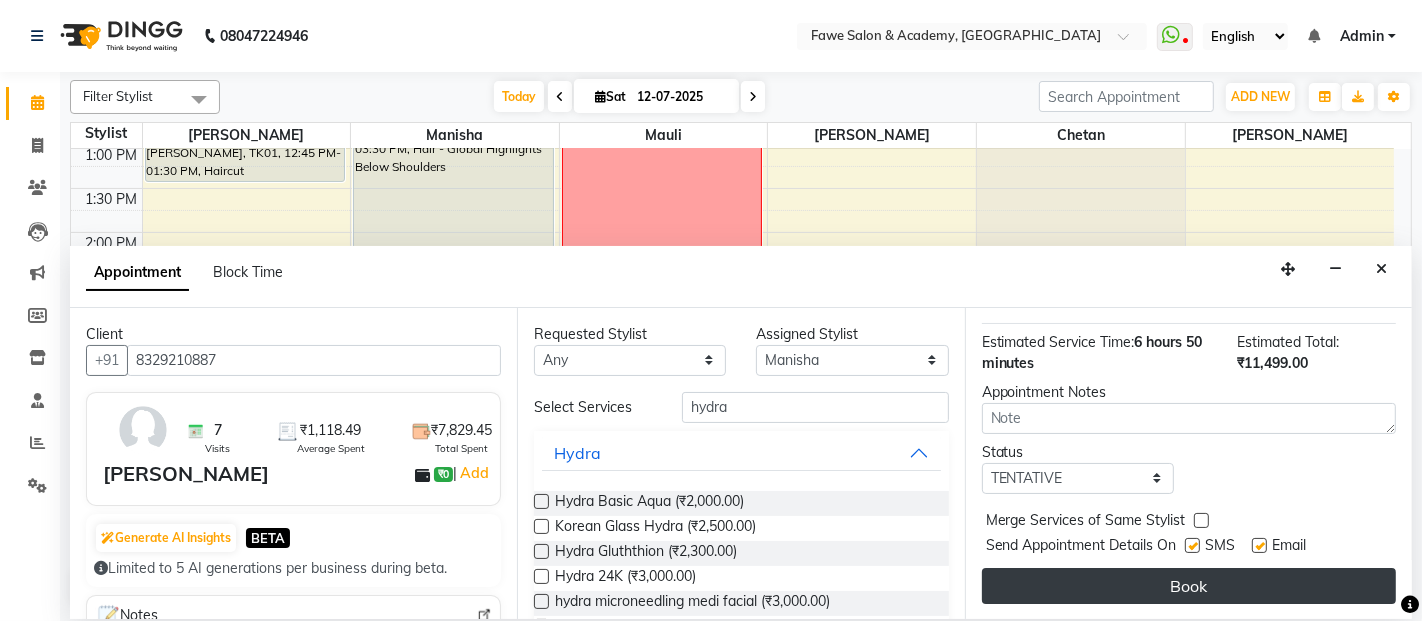 click on "Book" at bounding box center (1189, 586) 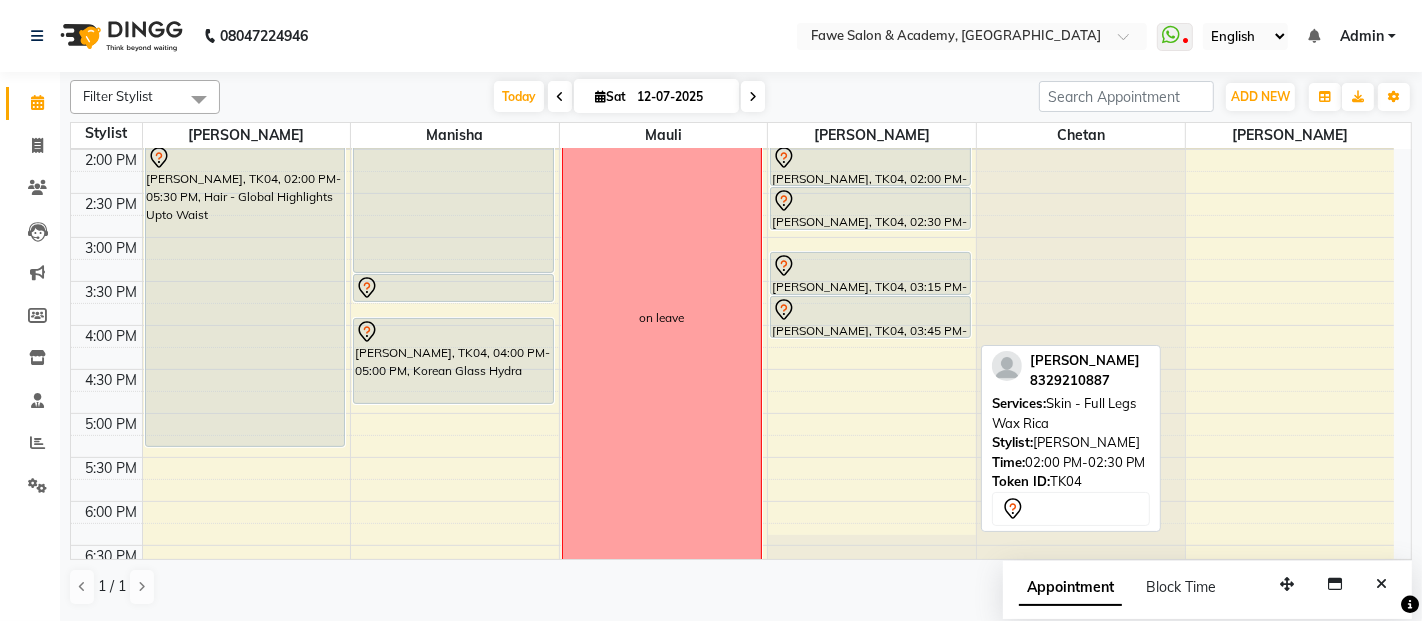 scroll, scrollTop: 522, scrollLeft: 0, axis: vertical 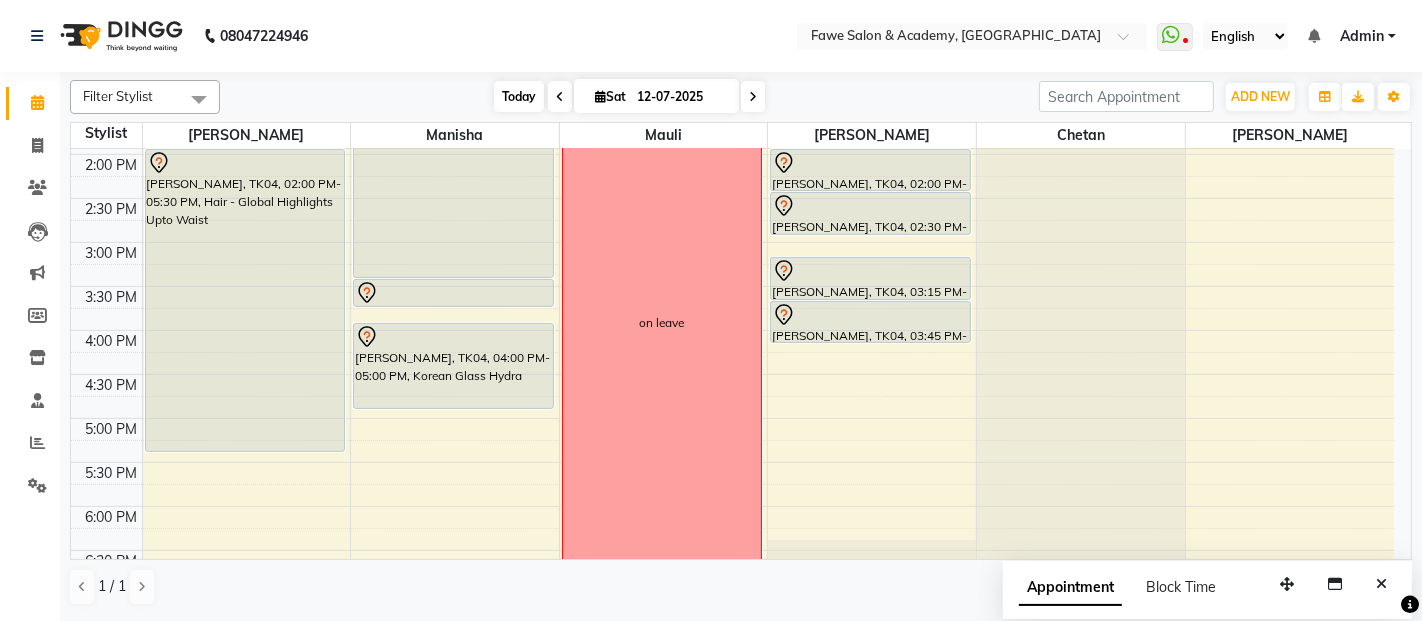click on "Today" at bounding box center (519, 96) 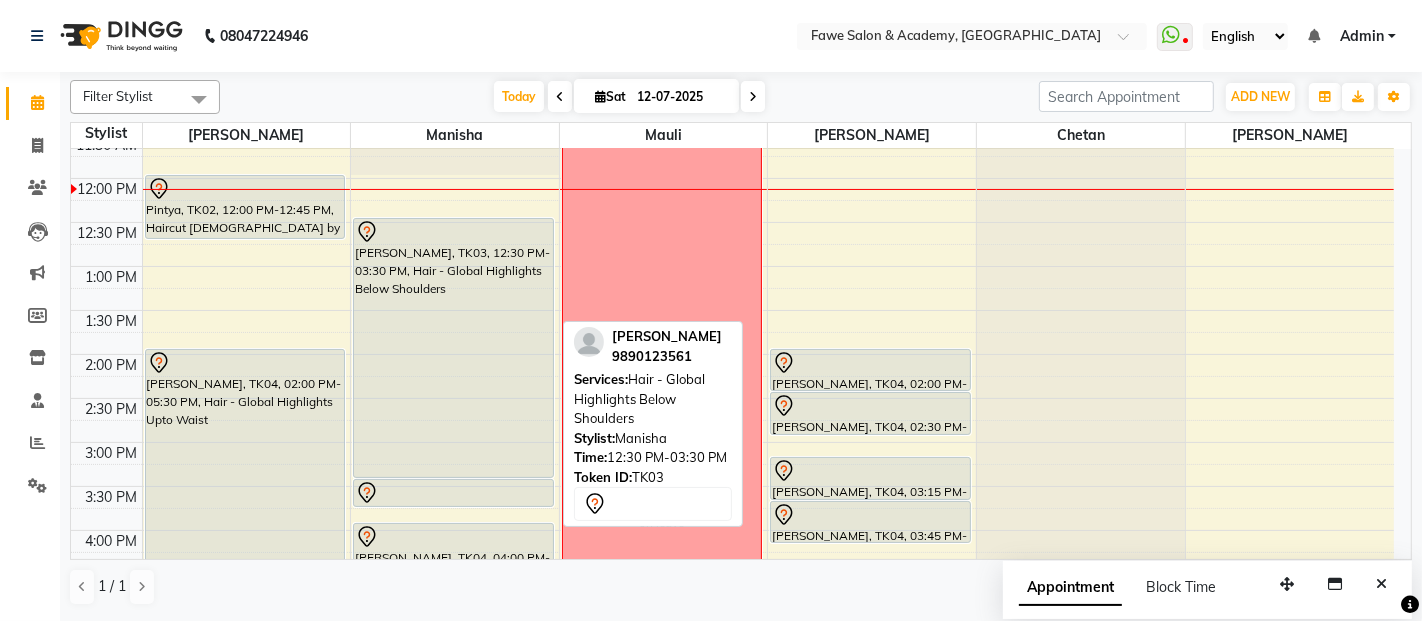 scroll, scrollTop: 336, scrollLeft: 0, axis: vertical 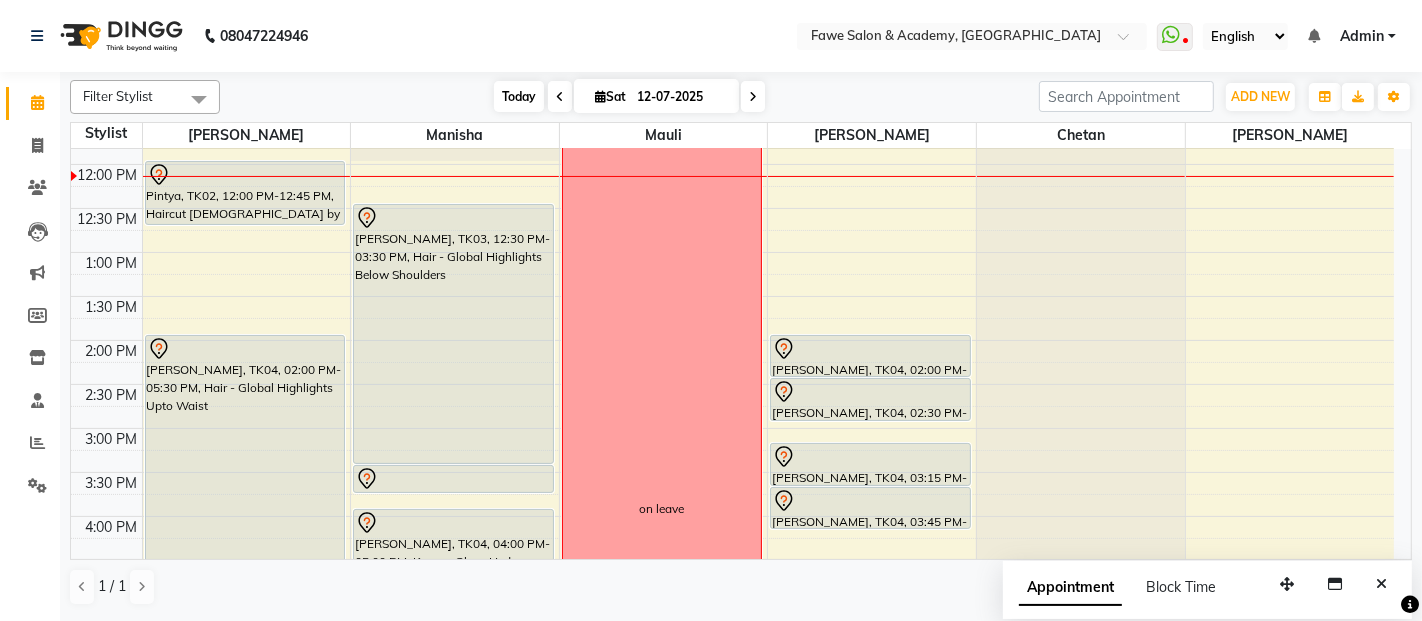 click on "Today" at bounding box center (519, 96) 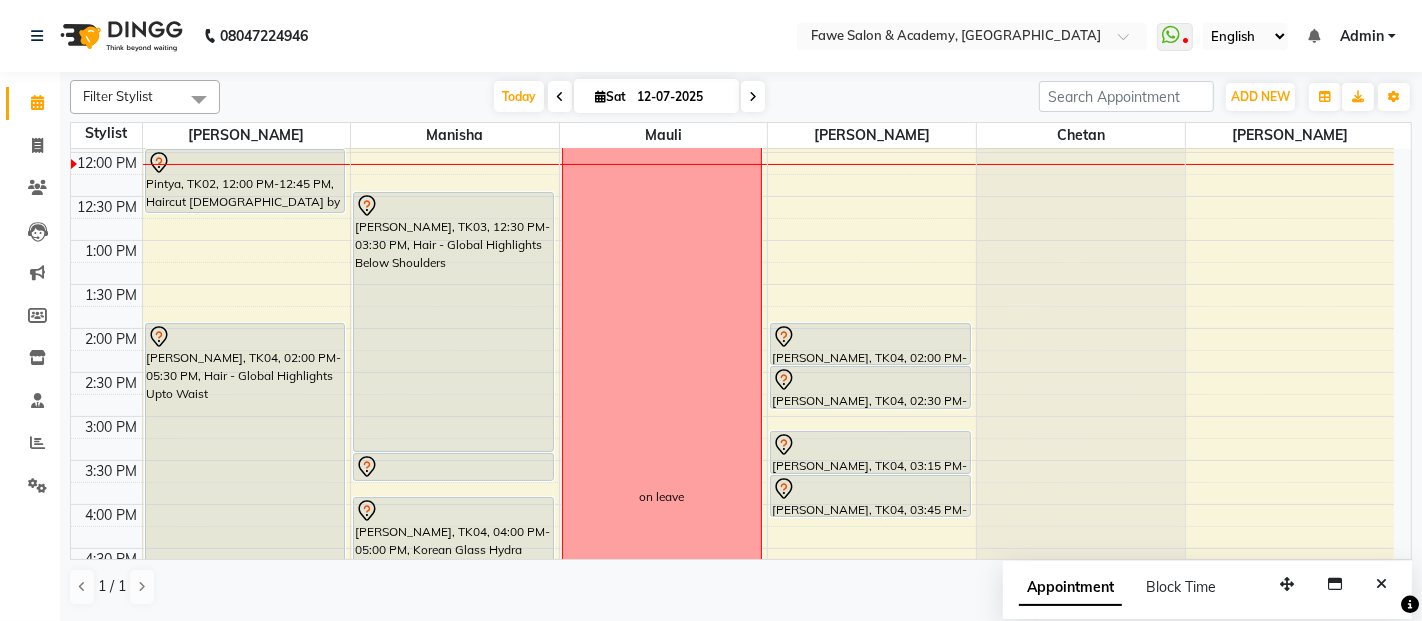 click on "8:00 AM 8:30 AM 9:00 AM 9:30 AM 10:00 AM 10:30 AM 11:00 AM 11:30 AM 12:00 PM 12:30 PM 1:00 PM 1:30 PM 2:00 PM 2:30 PM 3:00 PM 3:30 PM 4:00 PM 4:30 PM 5:00 PM 5:30 PM 6:00 PM 6:30 PM 7:00 PM 7:30 PM 8:00 PM 8:30 PM 9:00 PM 9:30 PM 10:00 PM 10:30 PM             [GEOGRAPHIC_DATA], TK02, 12:00 PM-12:45 PM, Haircut [DEMOGRAPHIC_DATA] by  Creative Head             [PERSON_NAME], TK04, 02:00 PM-05:30 PM, Hair - Global Highlights Upto Waist             [PERSON_NAME], TK03, 12:30 PM-03:30 PM, Hair - Global Highlights Below Shoulders             [PERSON_NAME], TK04, 03:30 PM-03:50 PM, Skin- Full Arms Wax Rica              [PERSON_NAME], TK04, 04:00 PM-05:00 PM, Korean Glass Hydra  on leave              [PERSON_NAME], TK04, 02:00 PM-02:30 PM, Skin - Full Legs Wax Rica             [PERSON_NAME], TK04, 02:30 PM-03:00 PM, Skin - Full Arms +Under Arms Rica             [PERSON_NAME], TK04, 03:15 PM-03:45 PM, Skin - Full Face Wax Rica             [PERSON_NAME], TK04, 03:45 PM-04:15 PM, Skin - Clean Up Skin Brightening" at bounding box center (732, 460) 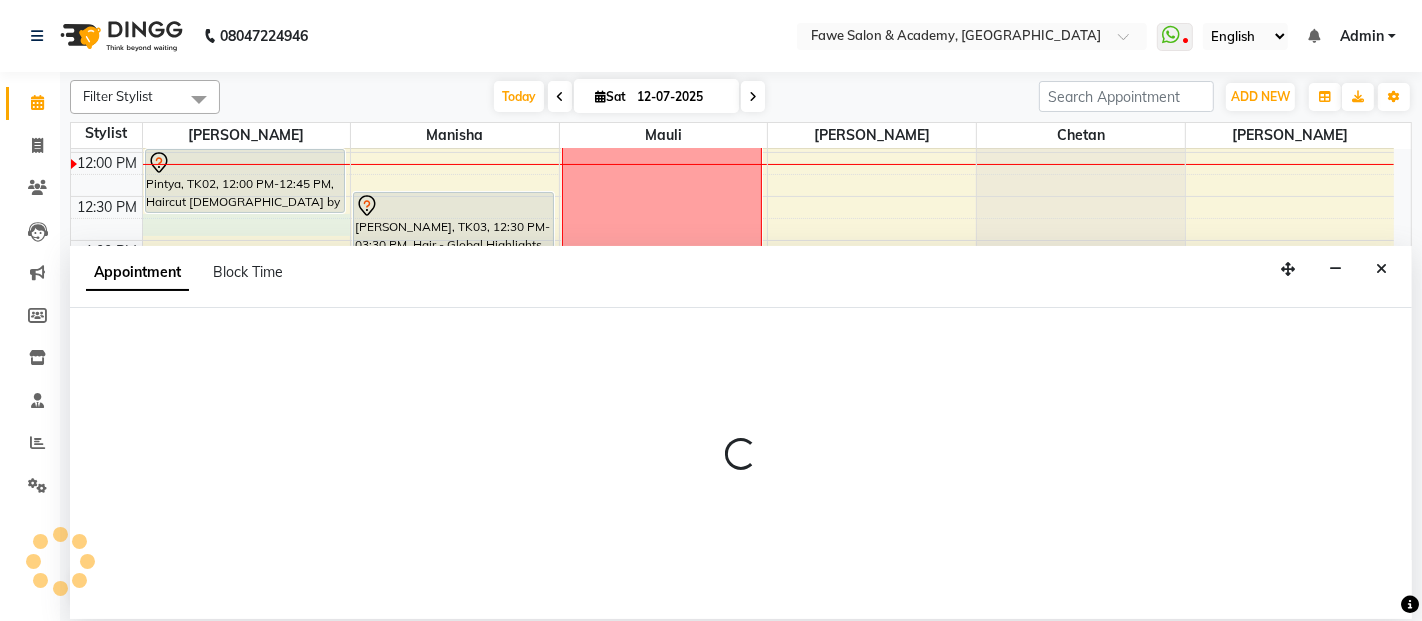 select on "14303" 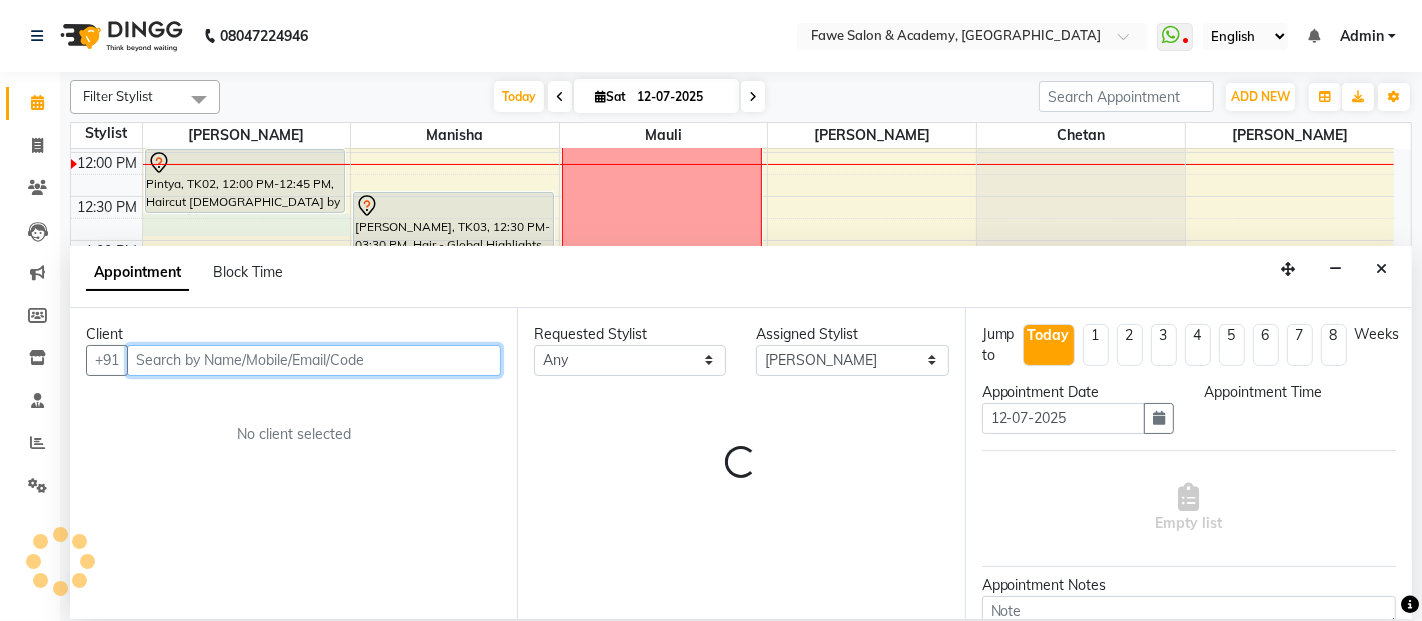 select on "765" 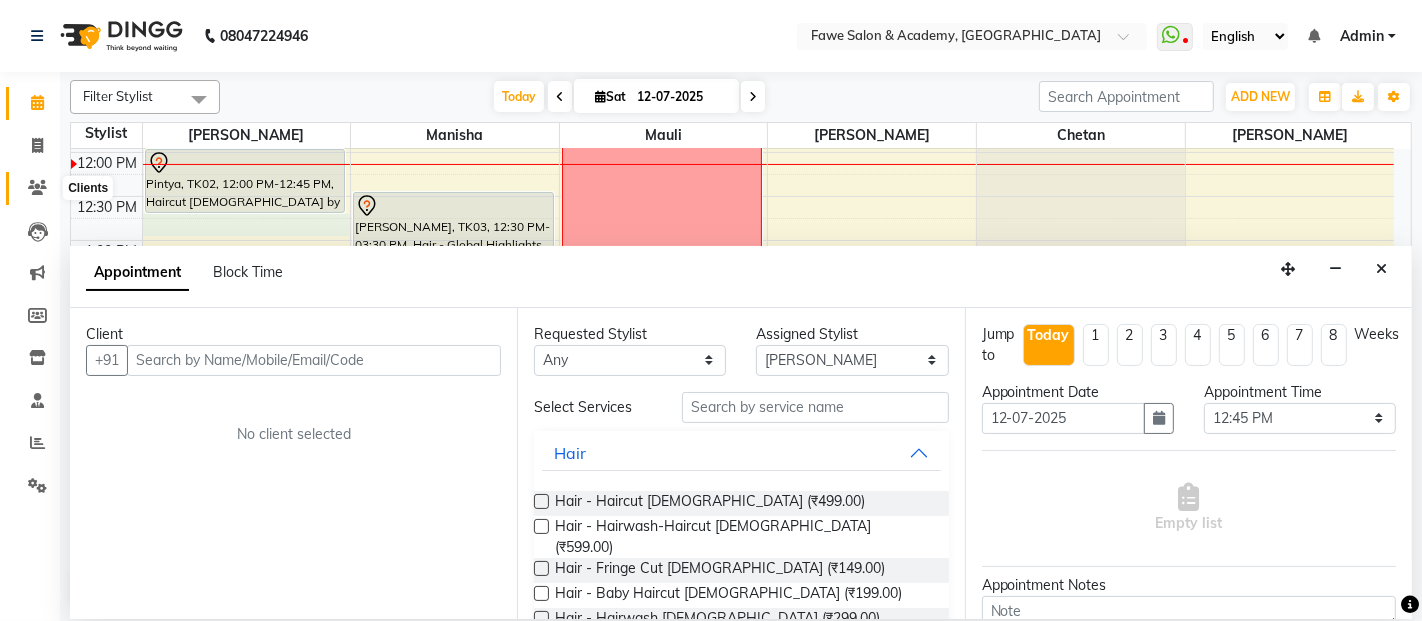 click 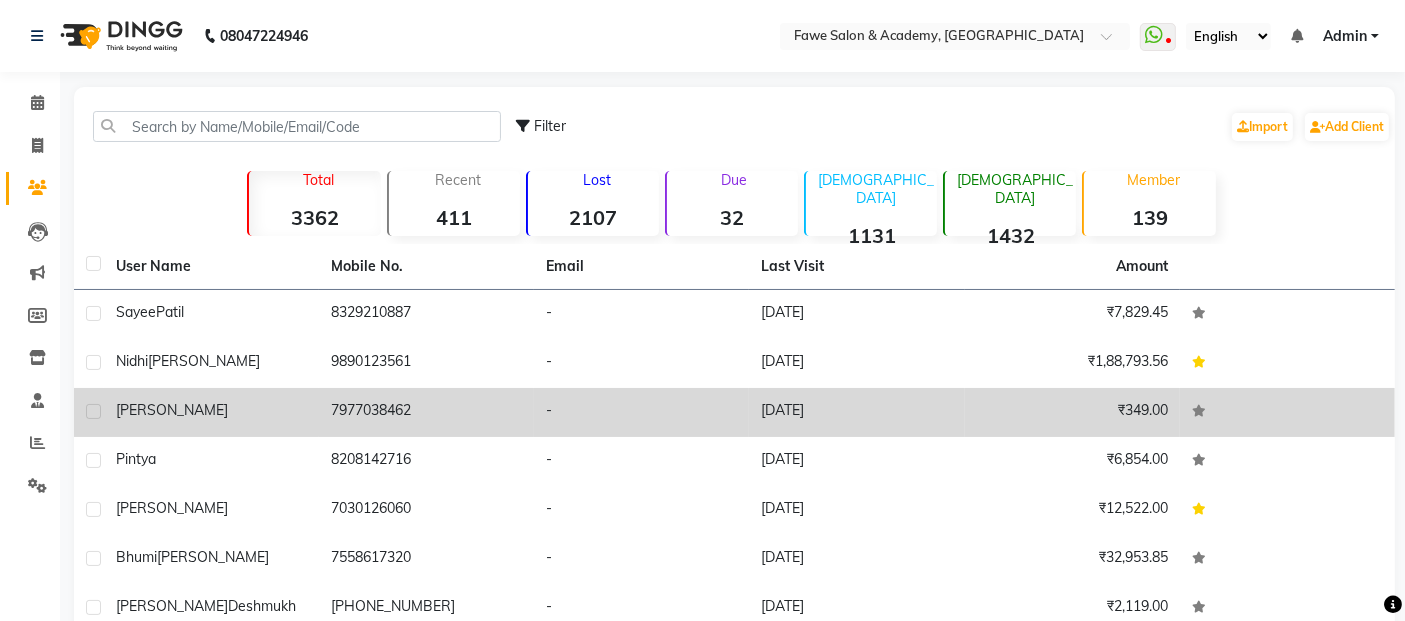 click on "7977038462" 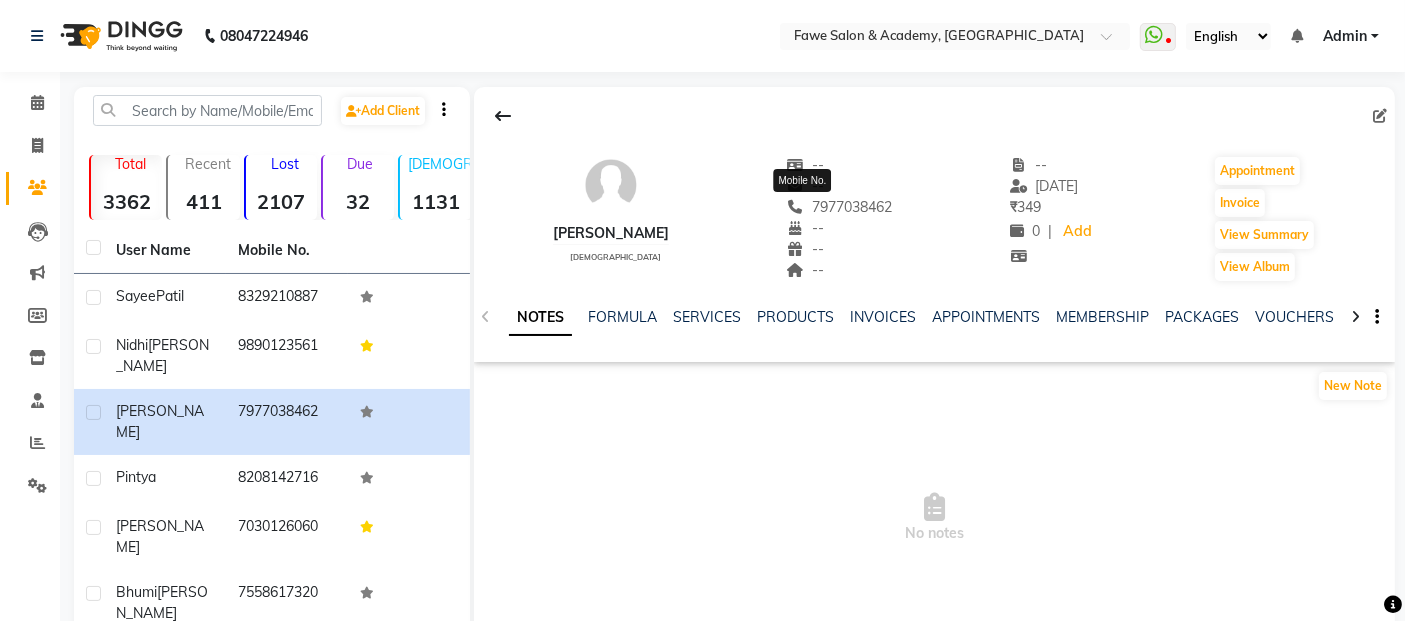 click on "7977038462" 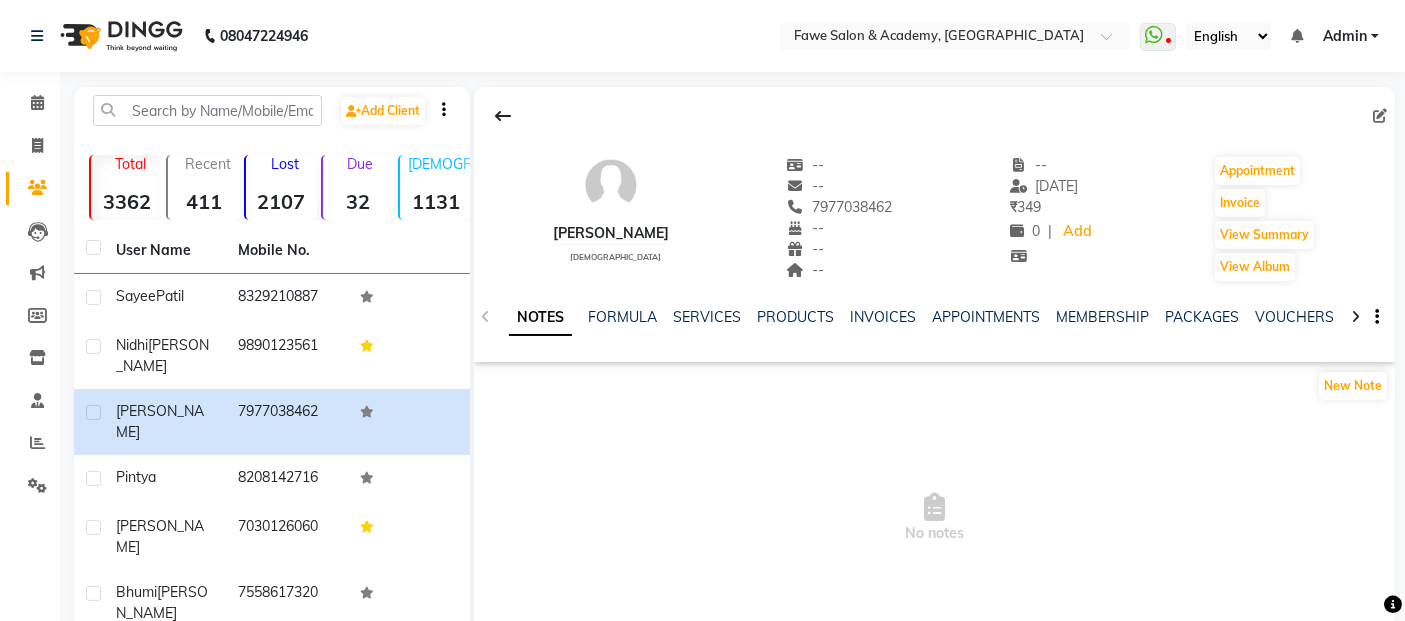 copy on "7977038462" 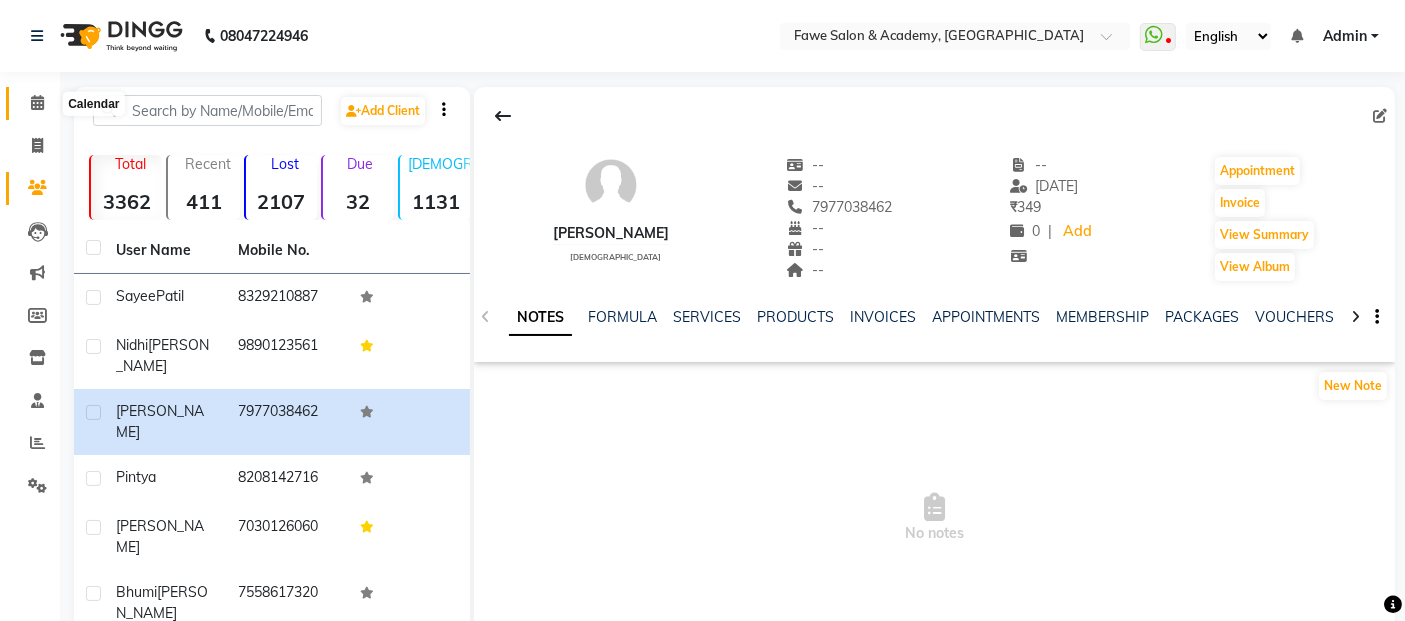 click 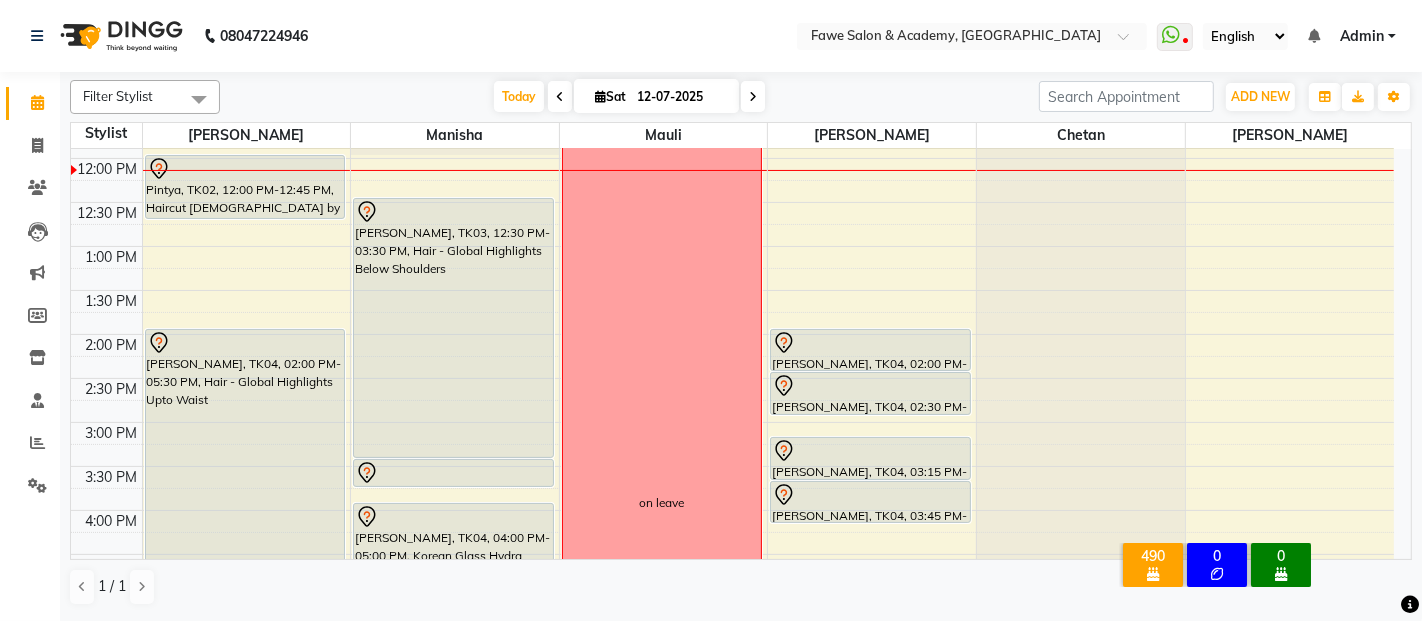 scroll, scrollTop: 370, scrollLeft: 0, axis: vertical 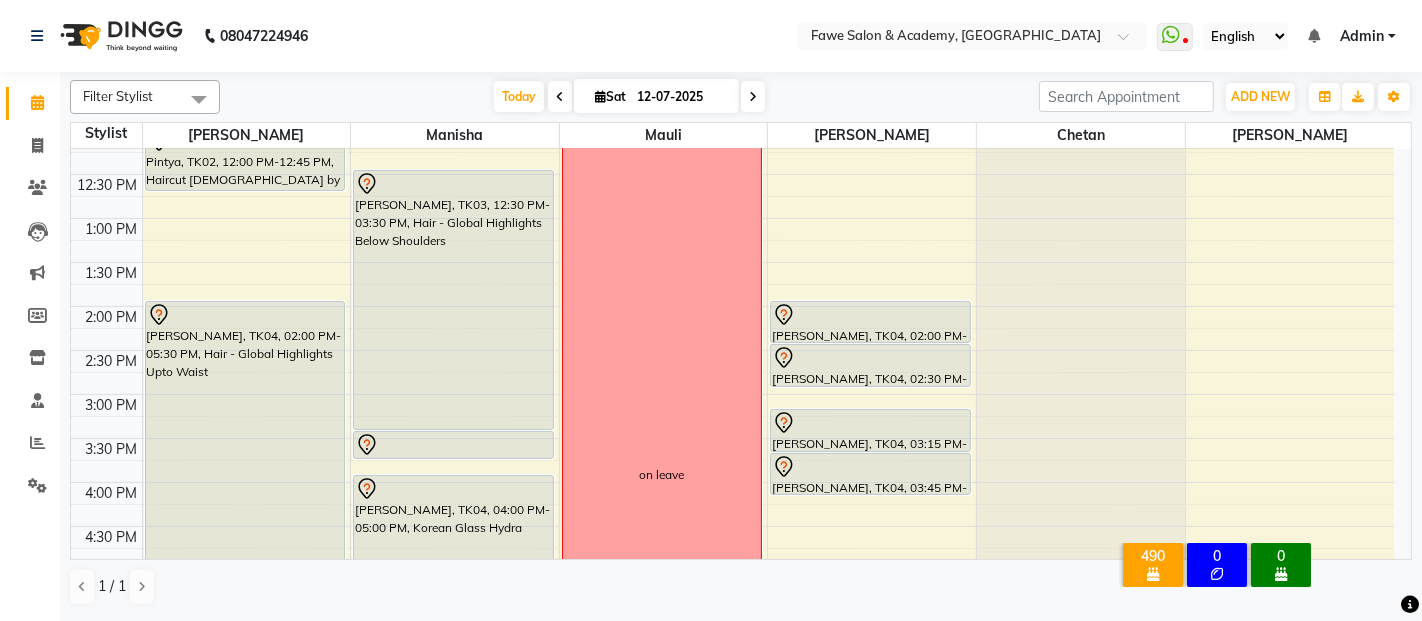 click on "8:00 AM 8:30 AM 9:00 AM 9:30 AM 10:00 AM 10:30 AM 11:00 AM 11:30 AM 12:00 PM 12:30 PM 1:00 PM 1:30 PM 2:00 PM 2:30 PM 3:00 PM 3:30 PM 4:00 PM 4:30 PM 5:00 PM 5:30 PM 6:00 PM 6:30 PM 7:00 PM 7:30 PM 8:00 PM 8:30 PM 9:00 PM 9:30 PM 10:00 PM 10:30 PM             [GEOGRAPHIC_DATA], TK02, 12:00 PM-12:45 PM, Haircut [DEMOGRAPHIC_DATA] by  Creative Head             [PERSON_NAME], TK04, 02:00 PM-05:30 PM, Hair - Global Highlights Upto Waist             [PERSON_NAME], TK03, 12:30 PM-03:30 PM, Hair - Global Highlights Below Shoulders             [PERSON_NAME], TK04, 03:30 PM-03:50 PM, Skin- Full Arms Wax Rica              [PERSON_NAME], TK04, 04:00 PM-05:00 PM, Korean Glass Hydra  on leave              [PERSON_NAME], TK04, 02:00 PM-02:30 PM, Skin - Full Legs Wax Rica             [PERSON_NAME], TK04, 02:30 PM-03:00 PM, Skin - Full Arms +Under Arms Rica             [PERSON_NAME], TK04, 03:15 PM-03:45 PM, Skin - Full Face Wax Rica             [PERSON_NAME], TK04, 03:45 PM-04:15 PM, Skin - Clean Up Skin Brightening" at bounding box center (732, 438) 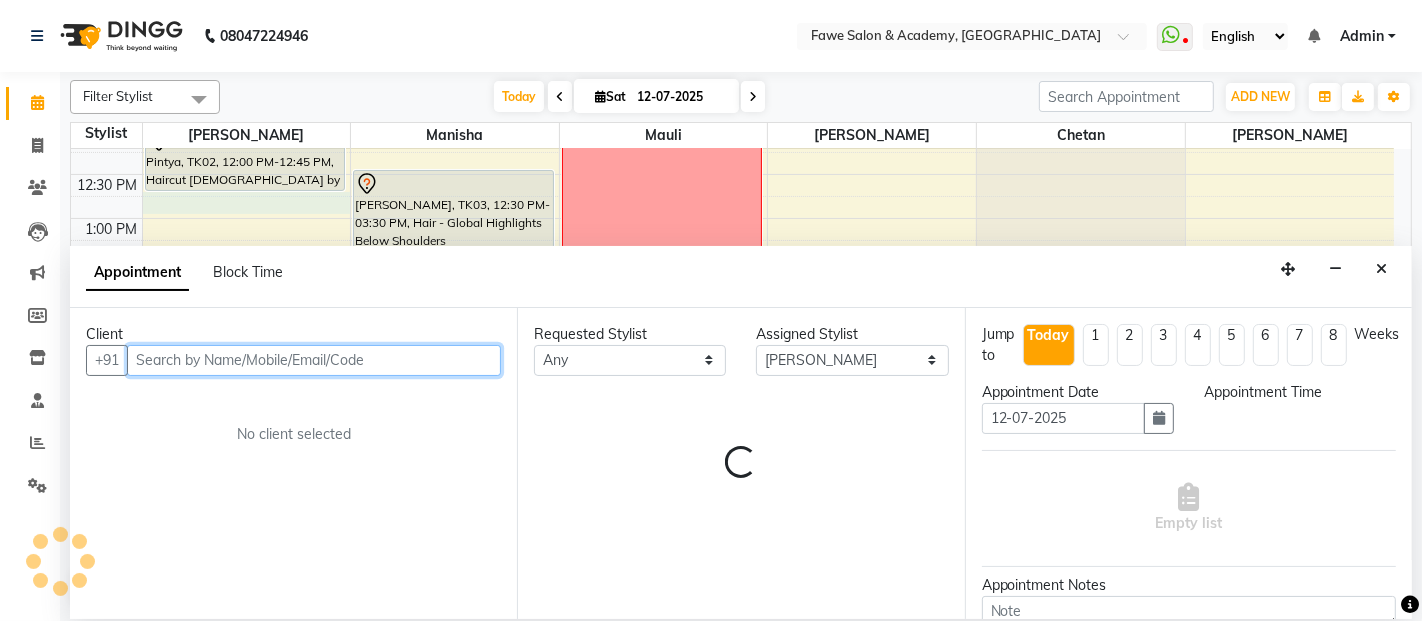 select on "765" 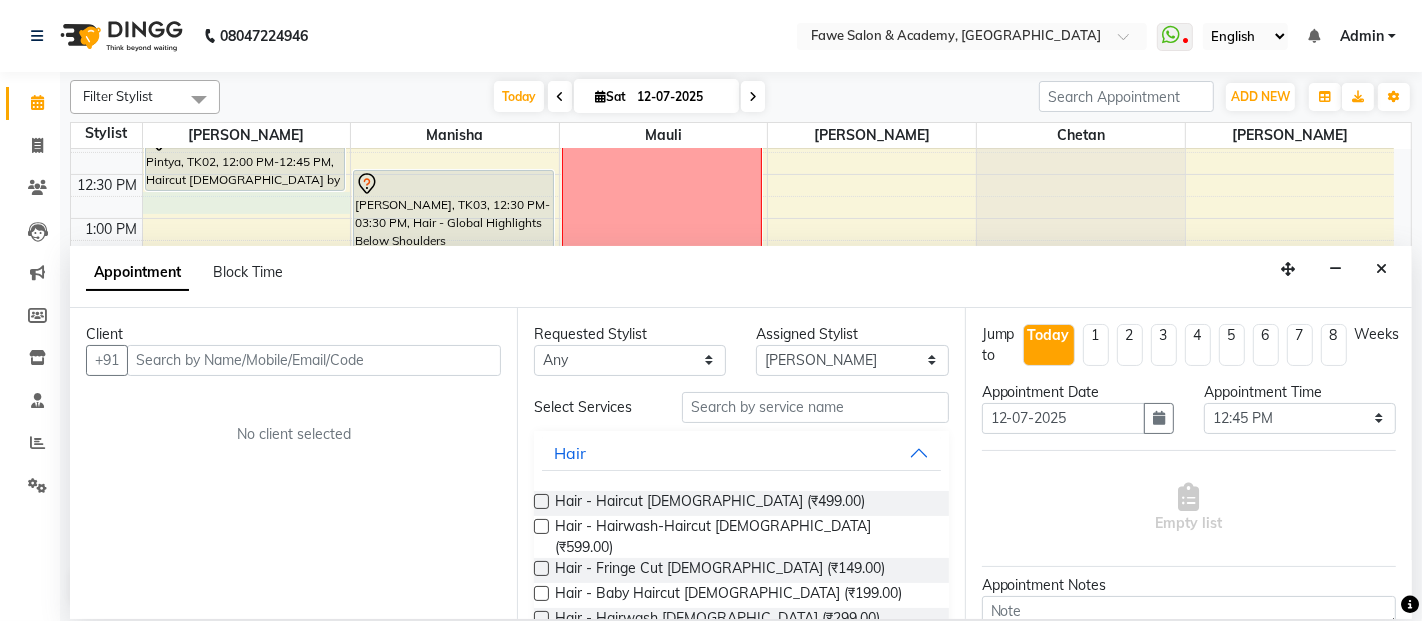 click on "Client +91  No client selected" at bounding box center [293, 463] 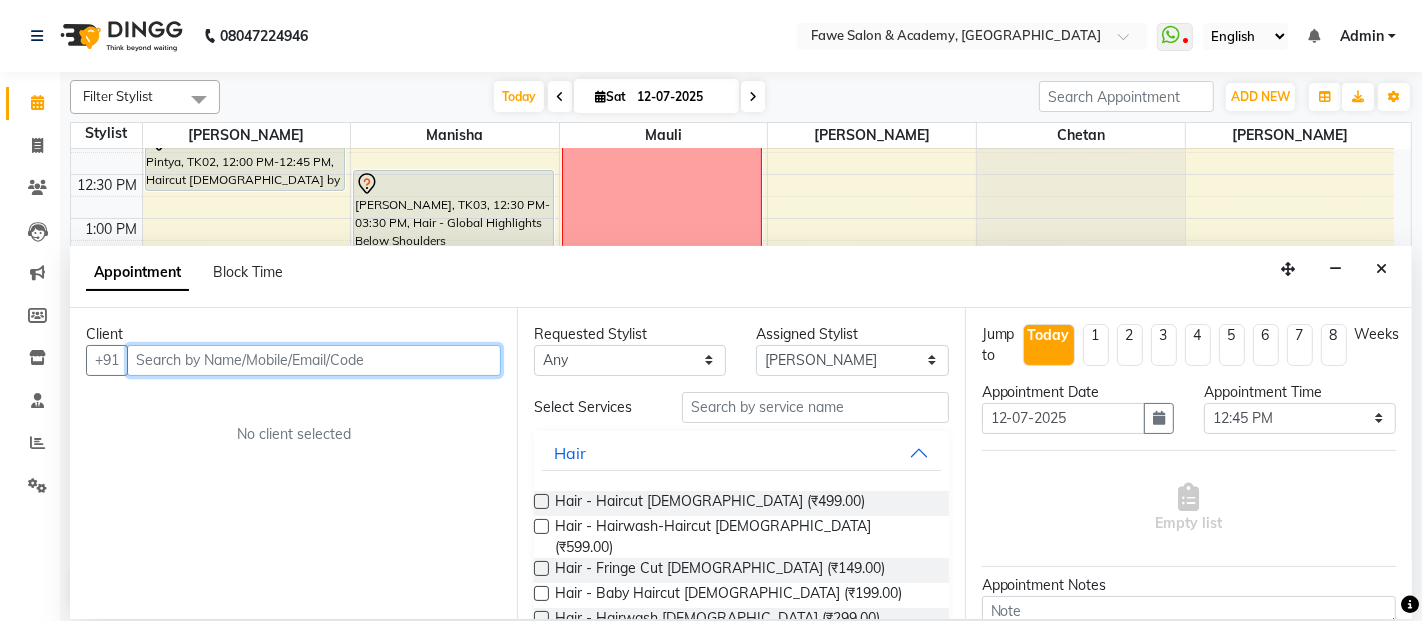 click at bounding box center [314, 360] 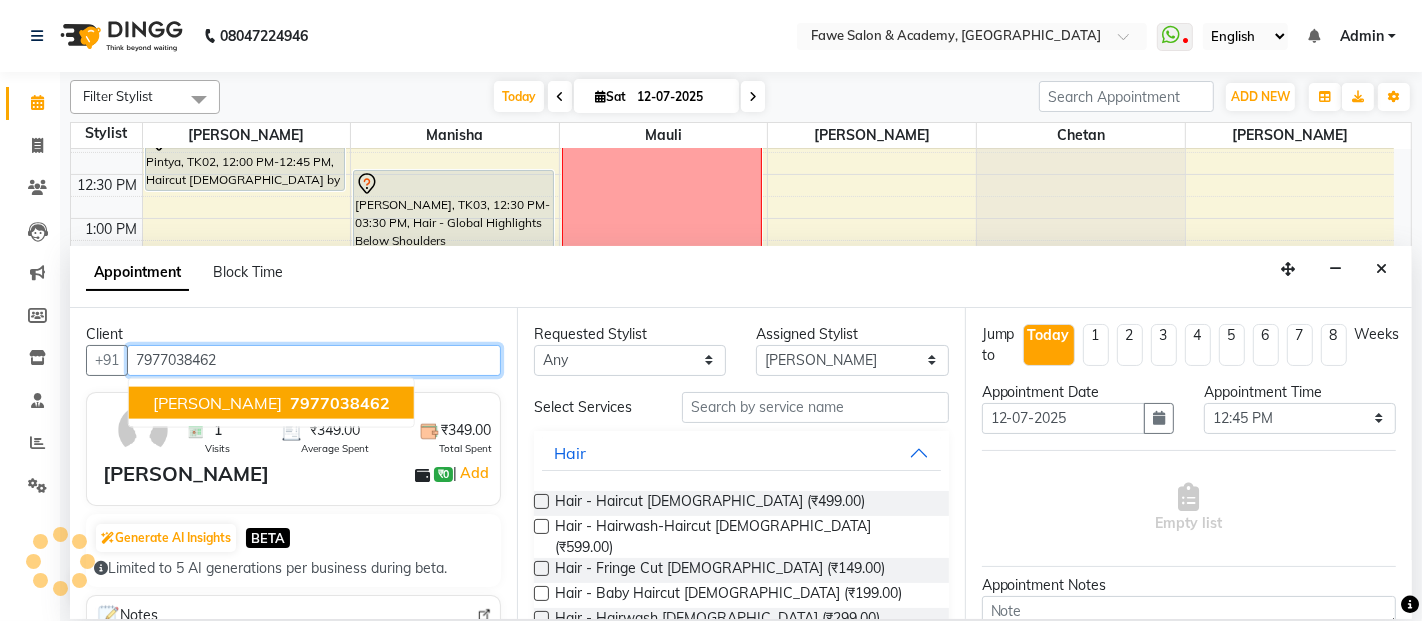 click on "[PERSON_NAME]   7977038462" at bounding box center [271, 403] 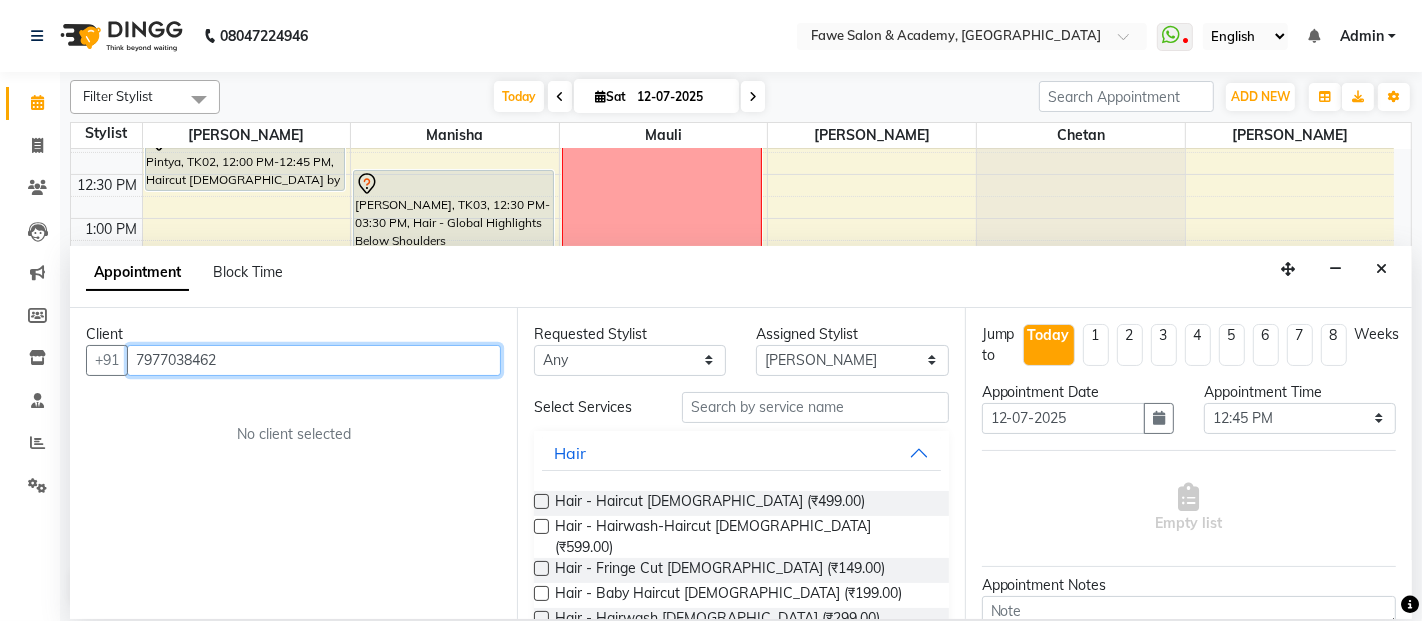 type on "7977038462" 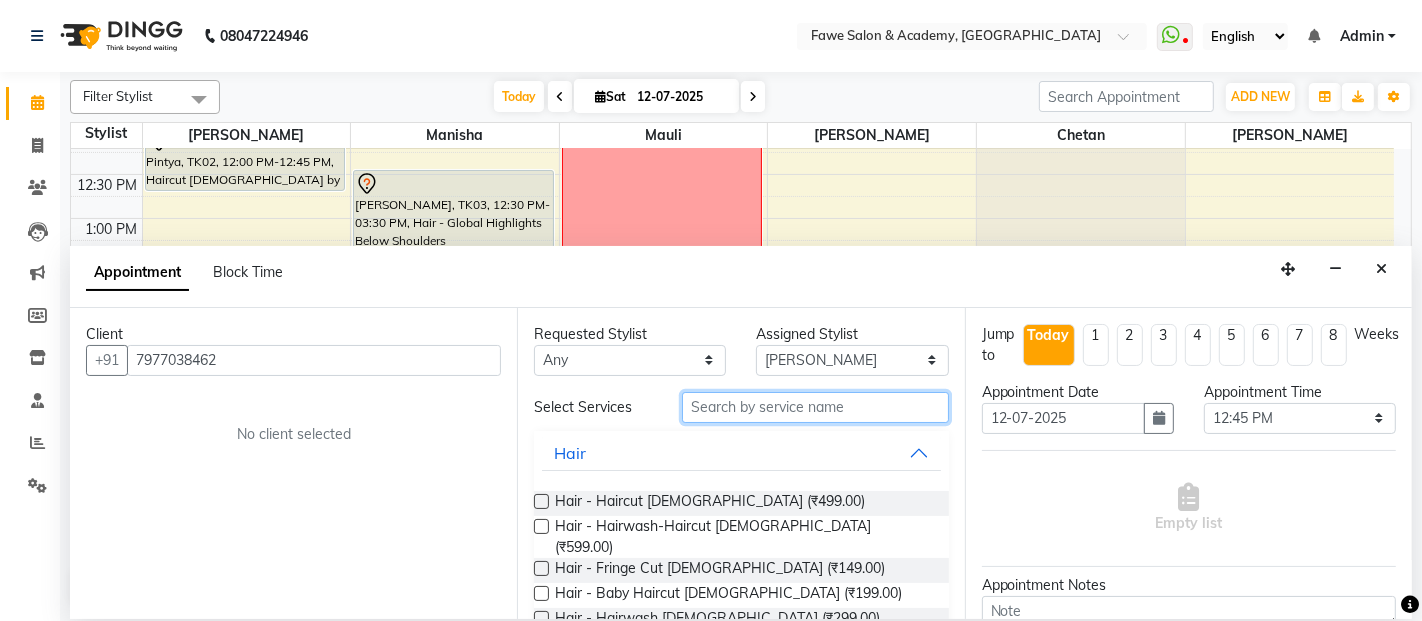 click at bounding box center [815, 407] 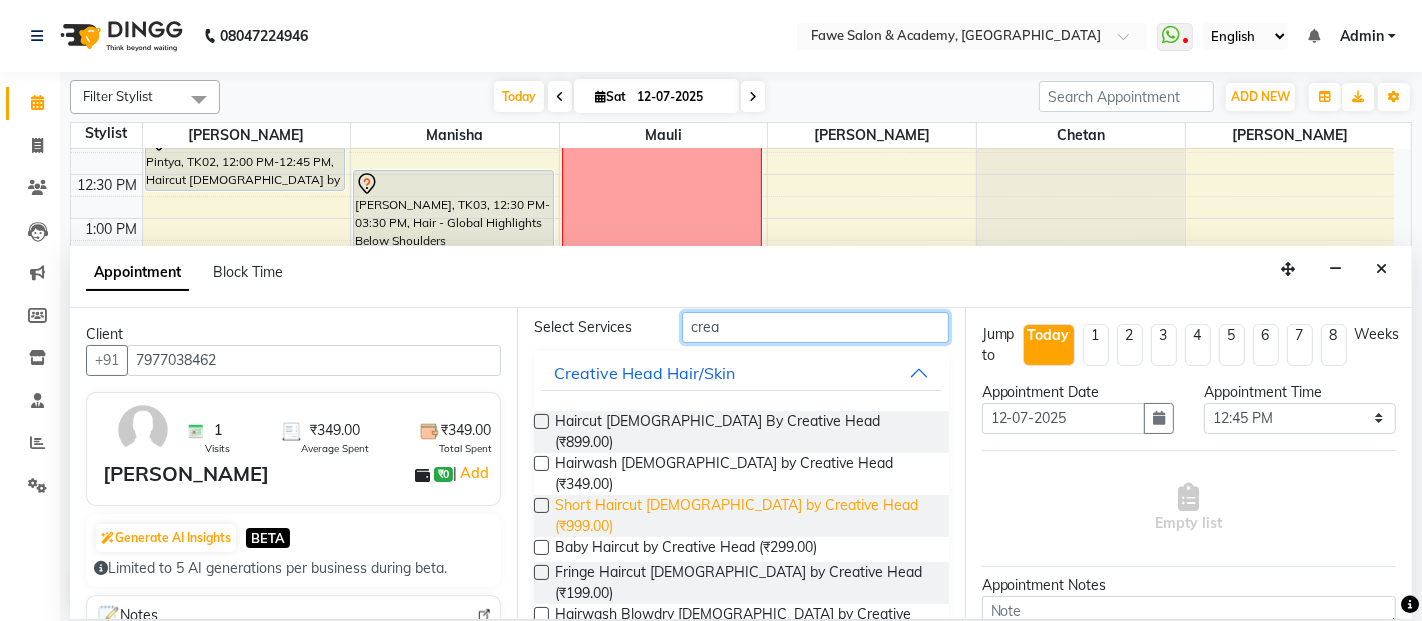 scroll, scrollTop: 129, scrollLeft: 0, axis: vertical 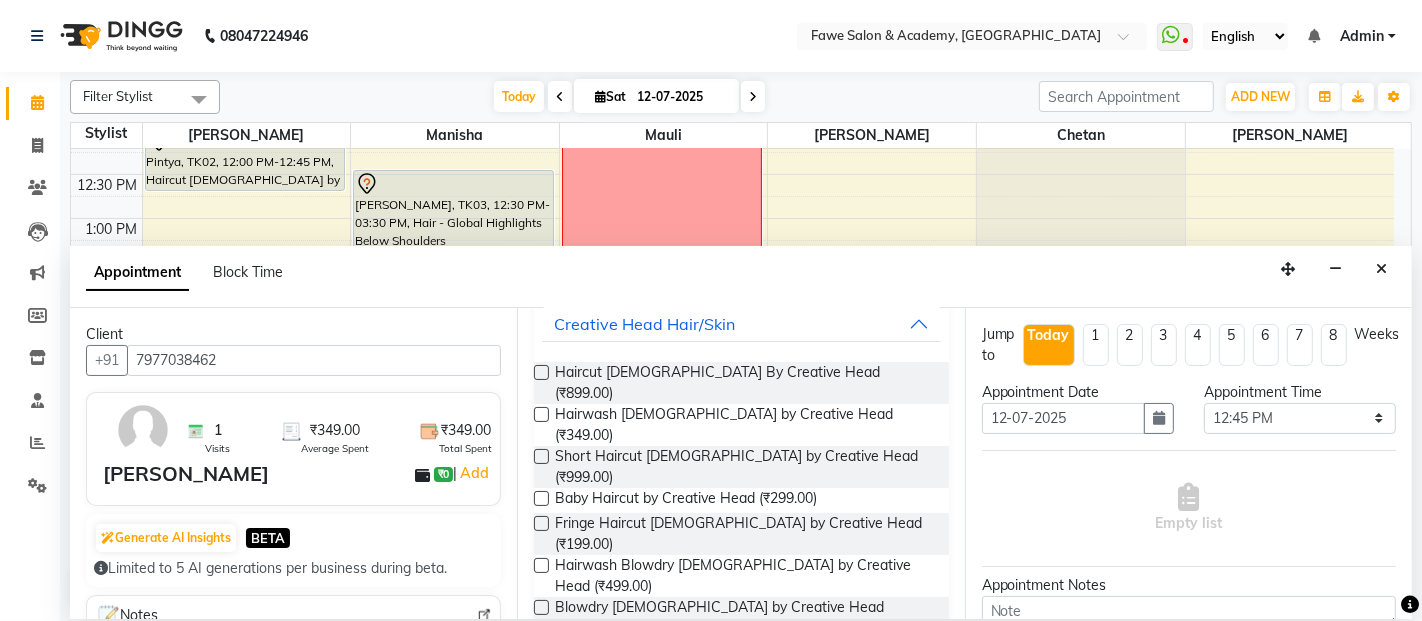 type on "crea" 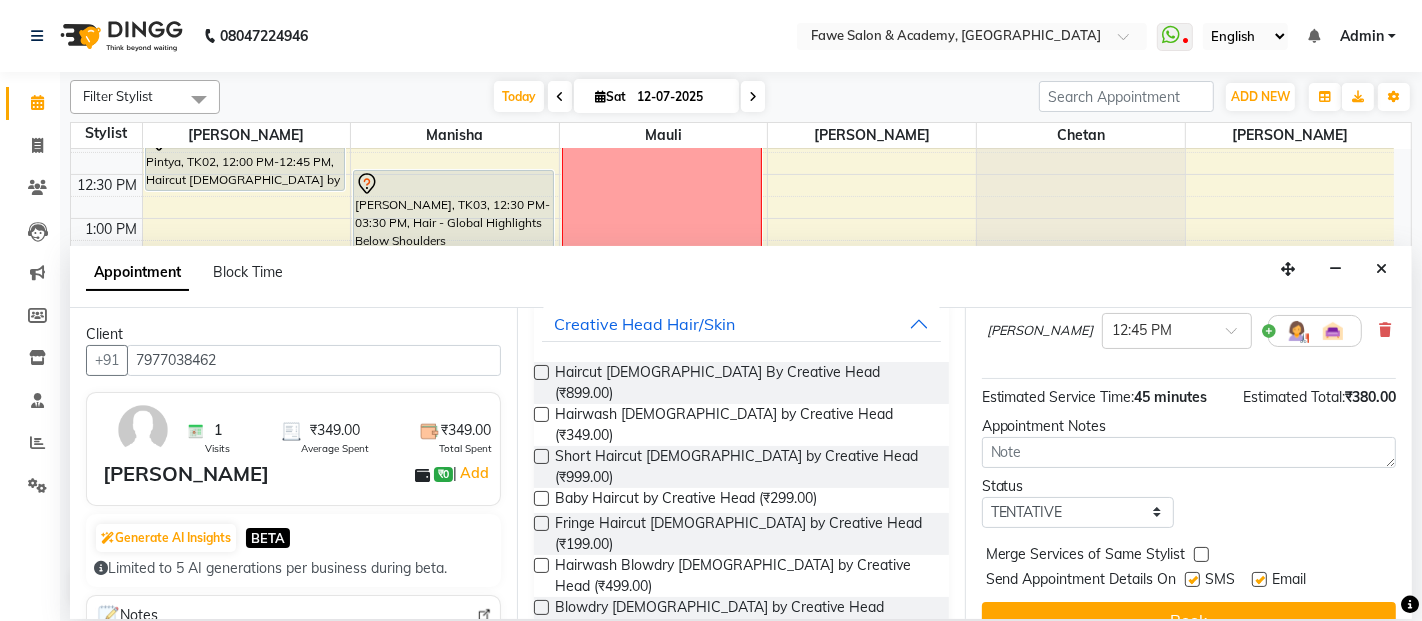 scroll, scrollTop: 214, scrollLeft: 0, axis: vertical 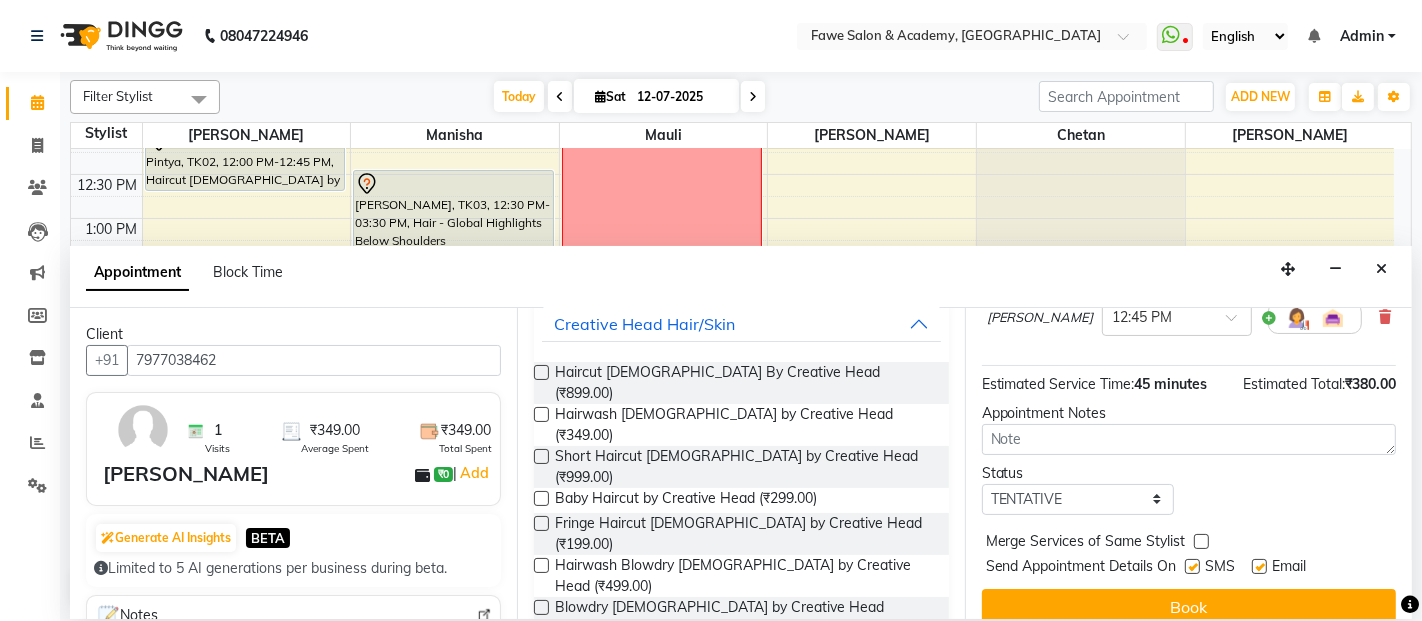 click at bounding box center (1192, 566) 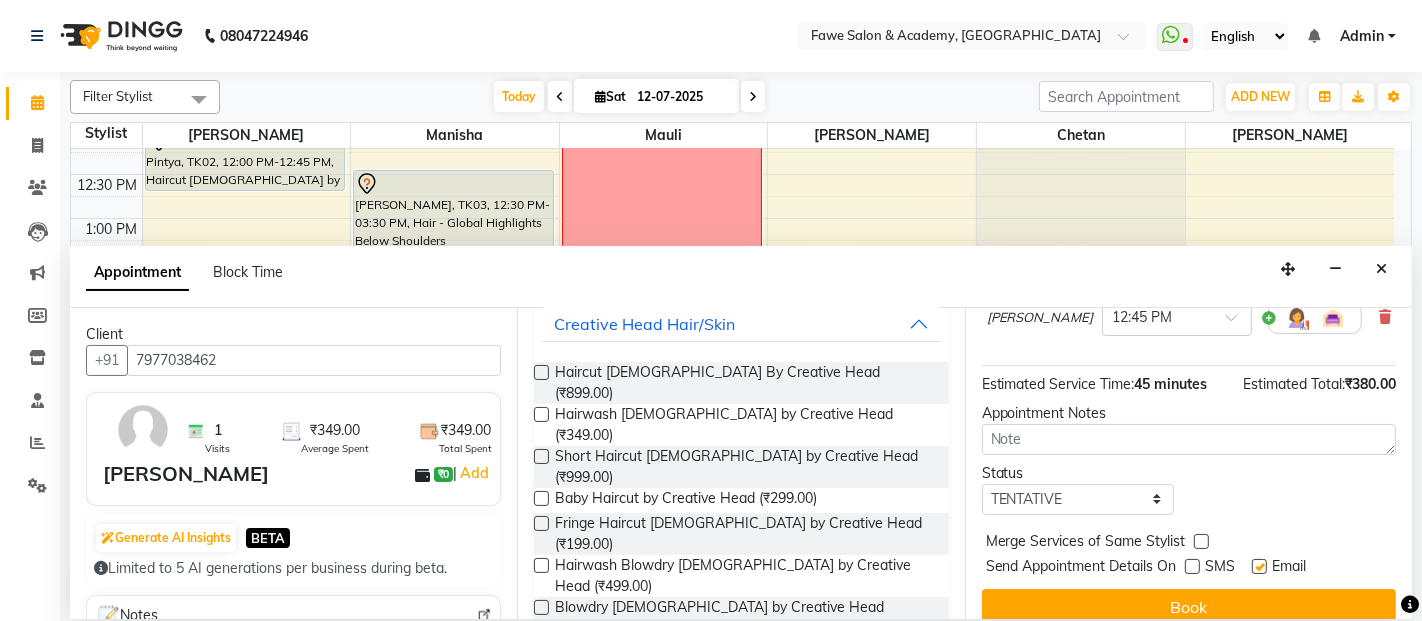 drag, startPoint x: 1270, startPoint y: 544, endPoint x: 1257, endPoint y: 544, distance: 13 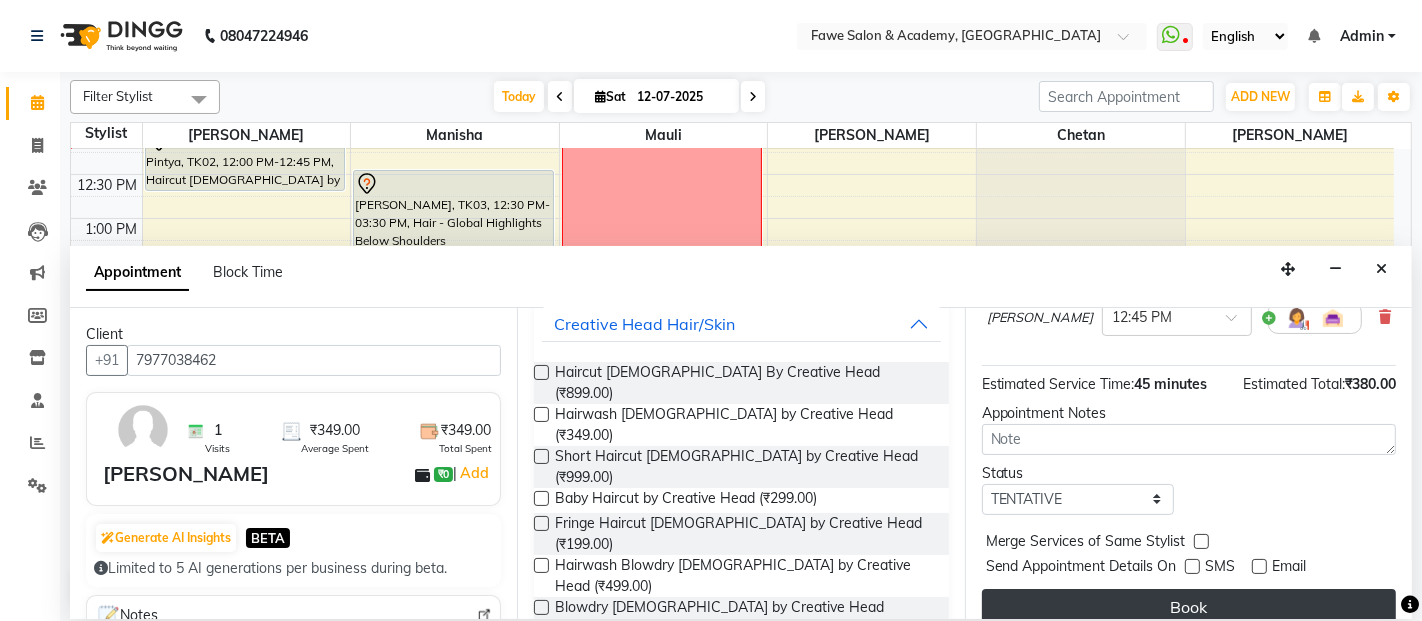click on "Book" at bounding box center [1189, 607] 